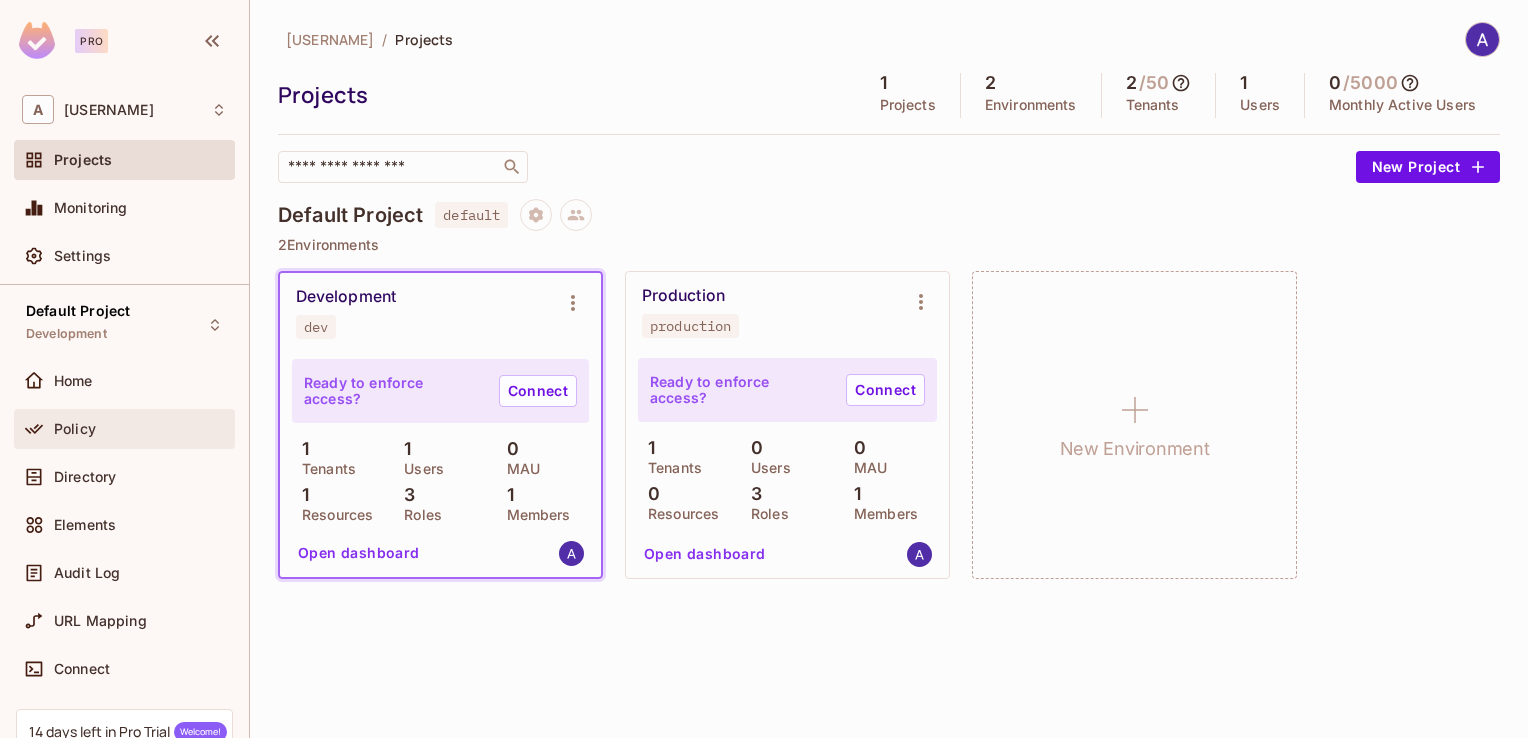 scroll, scrollTop: 0, scrollLeft: 0, axis: both 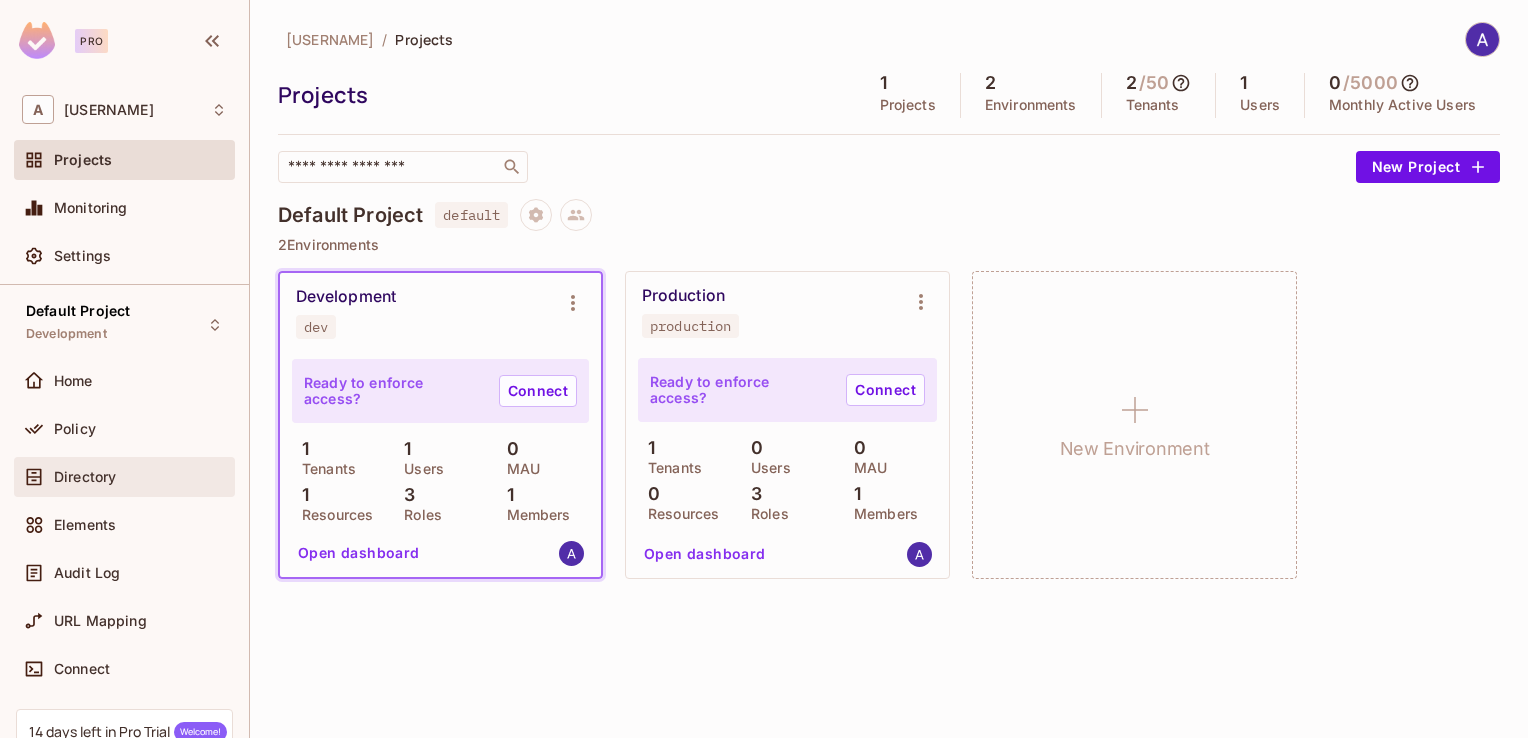 click on "Directory" at bounding box center (85, 477) 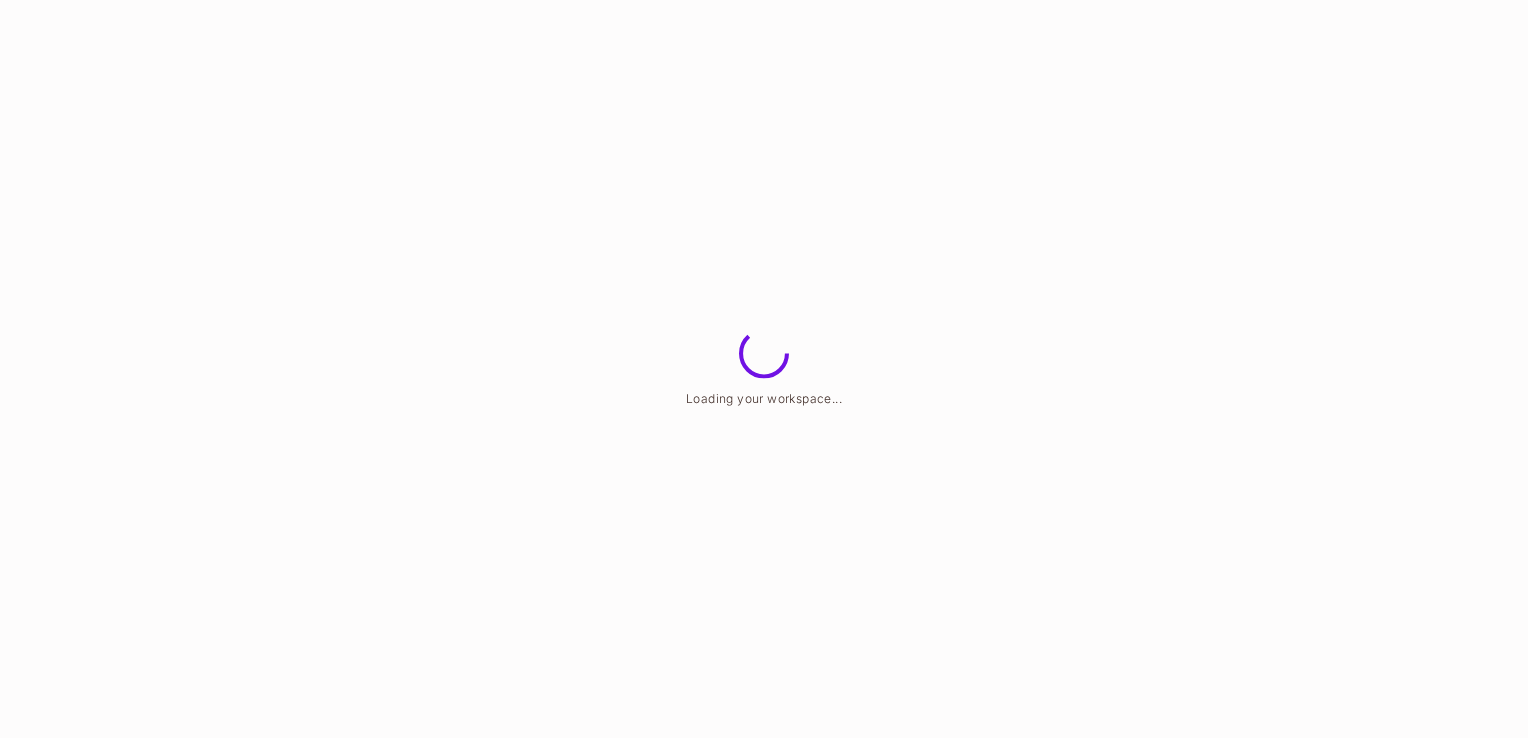 scroll, scrollTop: 0, scrollLeft: 0, axis: both 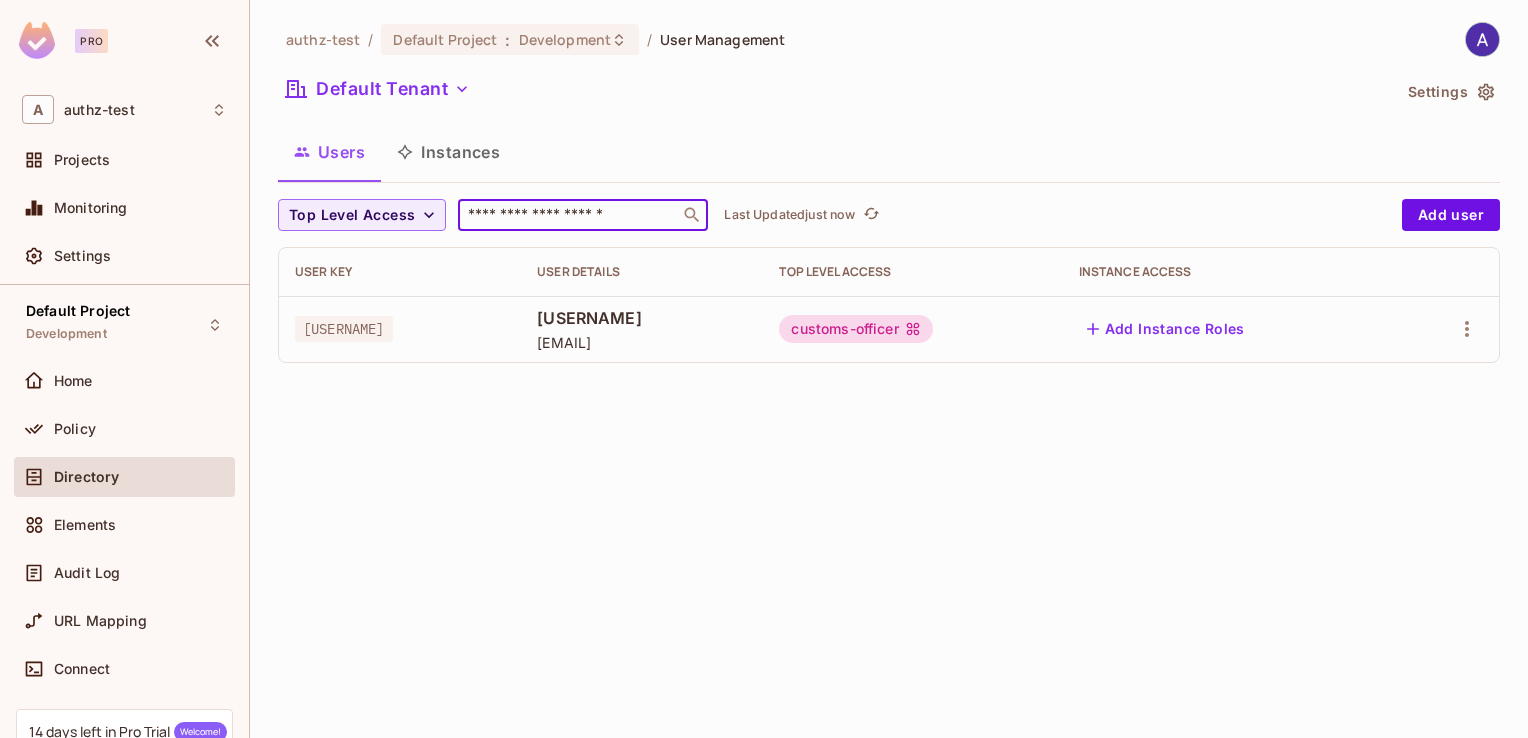 click at bounding box center (569, 215) 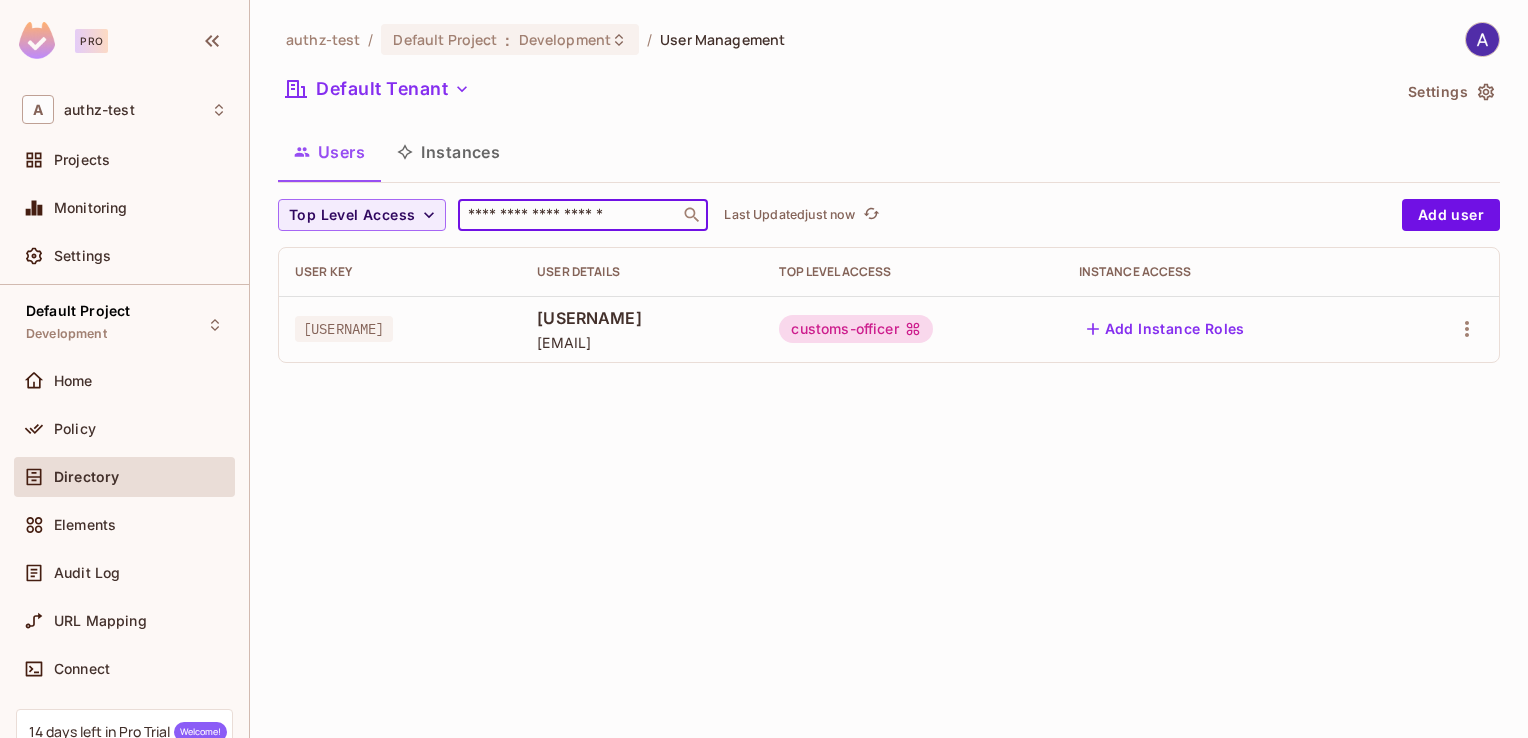 type on "*" 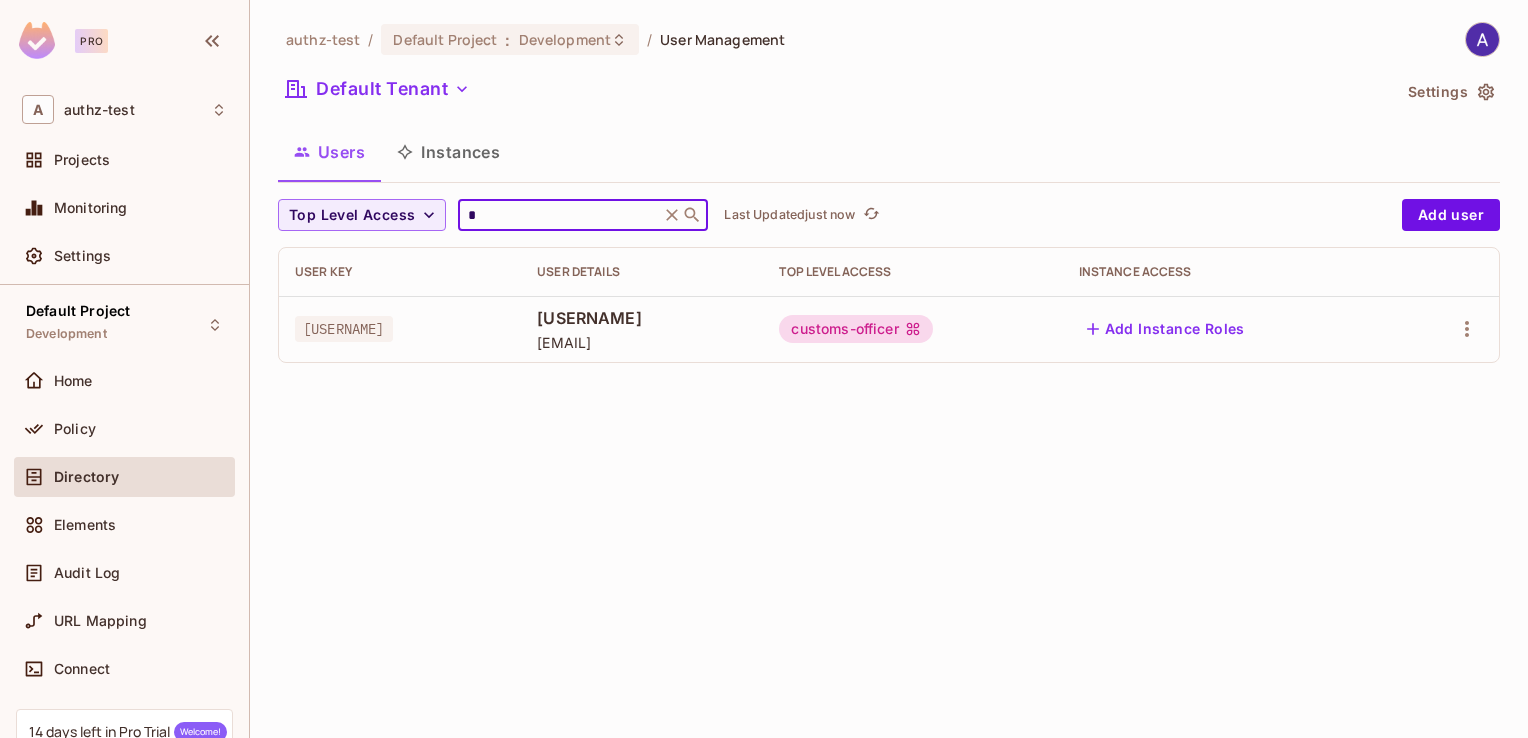 type 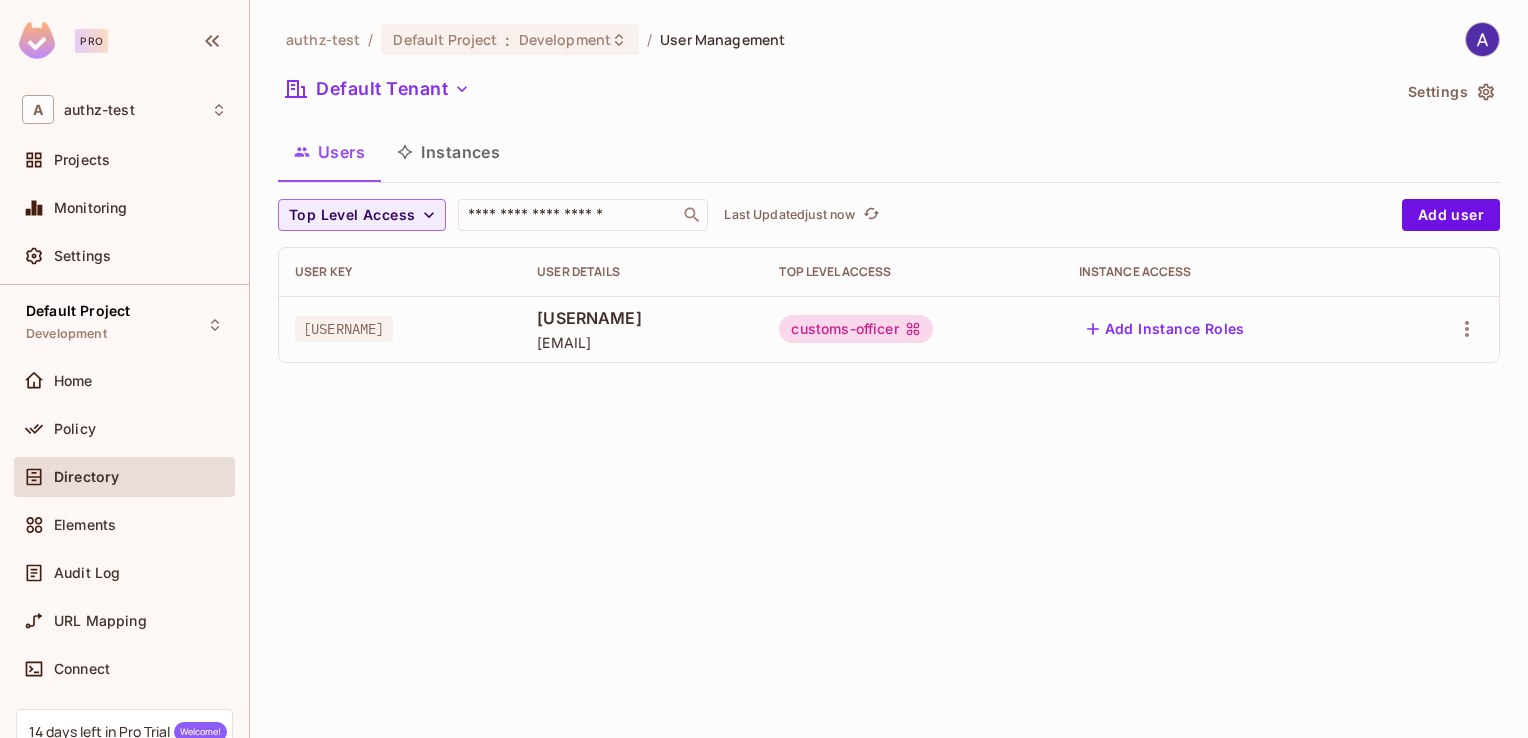 click on "authz-test / Default Project : Development / User Management Default Tenant Settings Users Instances Top Level Access ​ Last Updated  just now Add user User Key User Details Top Level Access Instance Access customs-officer1 Customs Officer1 customs-officer1@test.com customs-officer Add Instance Roles" at bounding box center (889, 369) 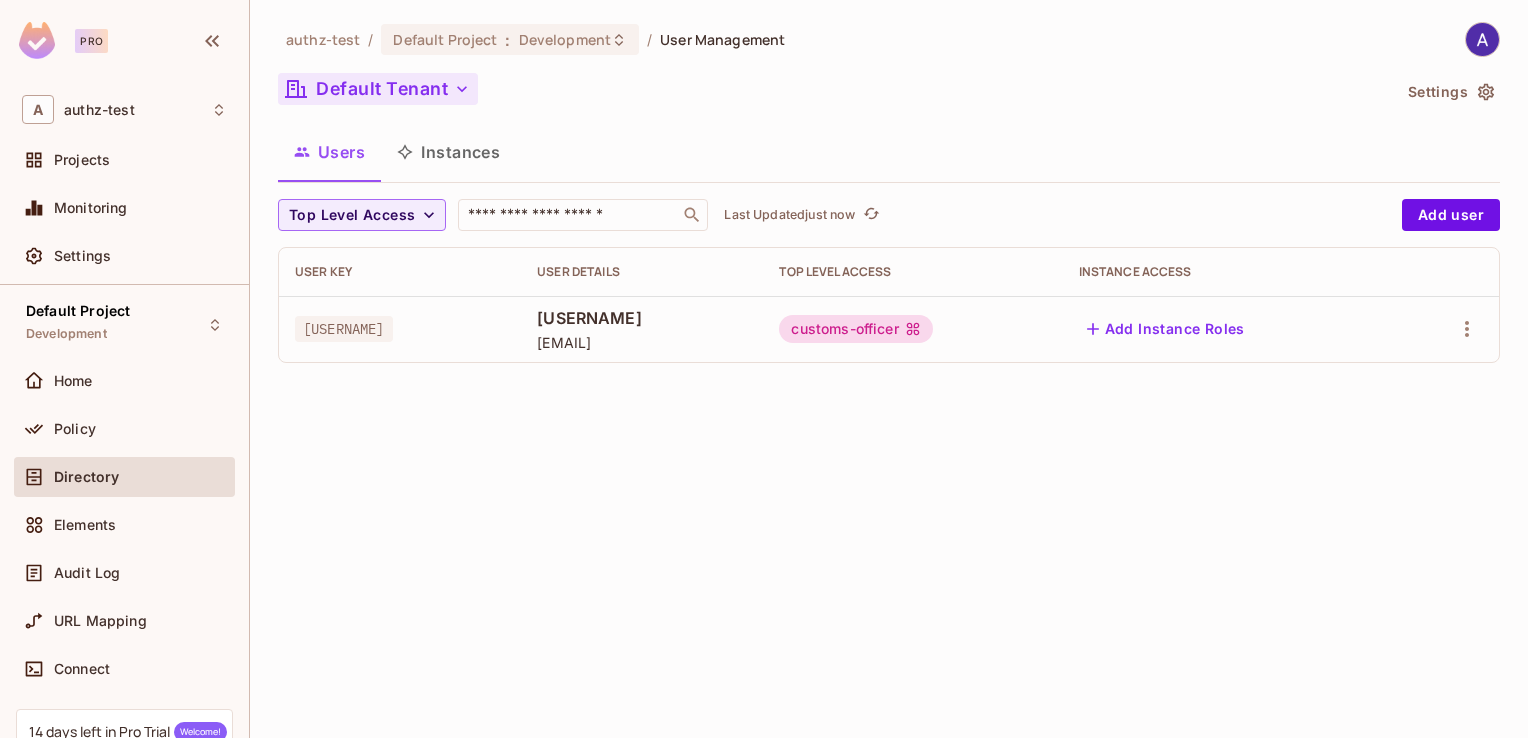 click on "Default Tenant" at bounding box center (378, 89) 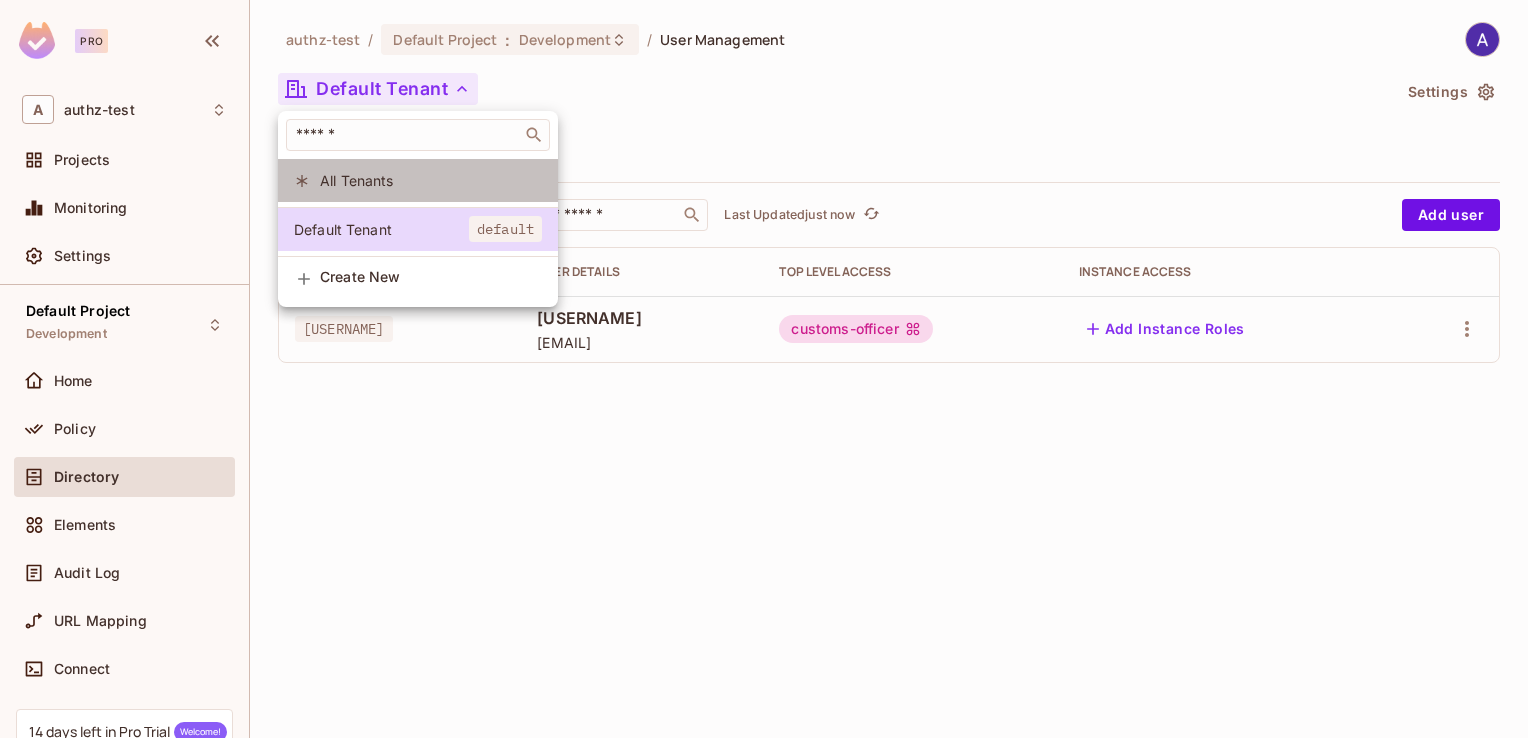 click on "All Tenants" at bounding box center (431, 180) 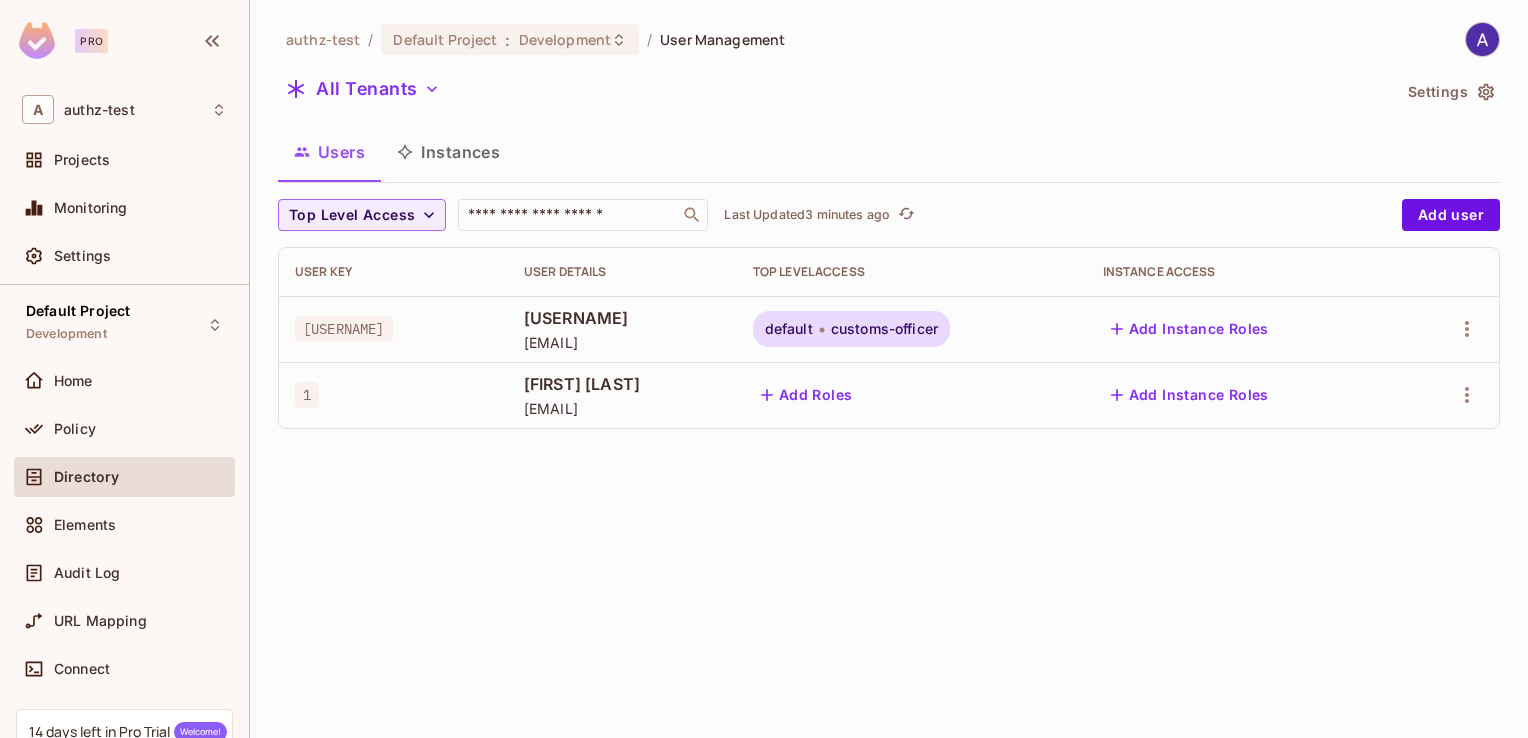 click on "authz-test / Default Project : Development / User Management All Tenants Settings Users Instances Top Level Access ​ Last Updated  3 minutes ago Add user User Key User Details Top Level Access Instance Access customs-officer1 Customs Officer1 customs-officer1@test.com default customs-officer Add Instance Roles 1 Jack Sparrow captain@shippingcompany.com Add Roles Add Instance Roles" at bounding box center (889, 369) 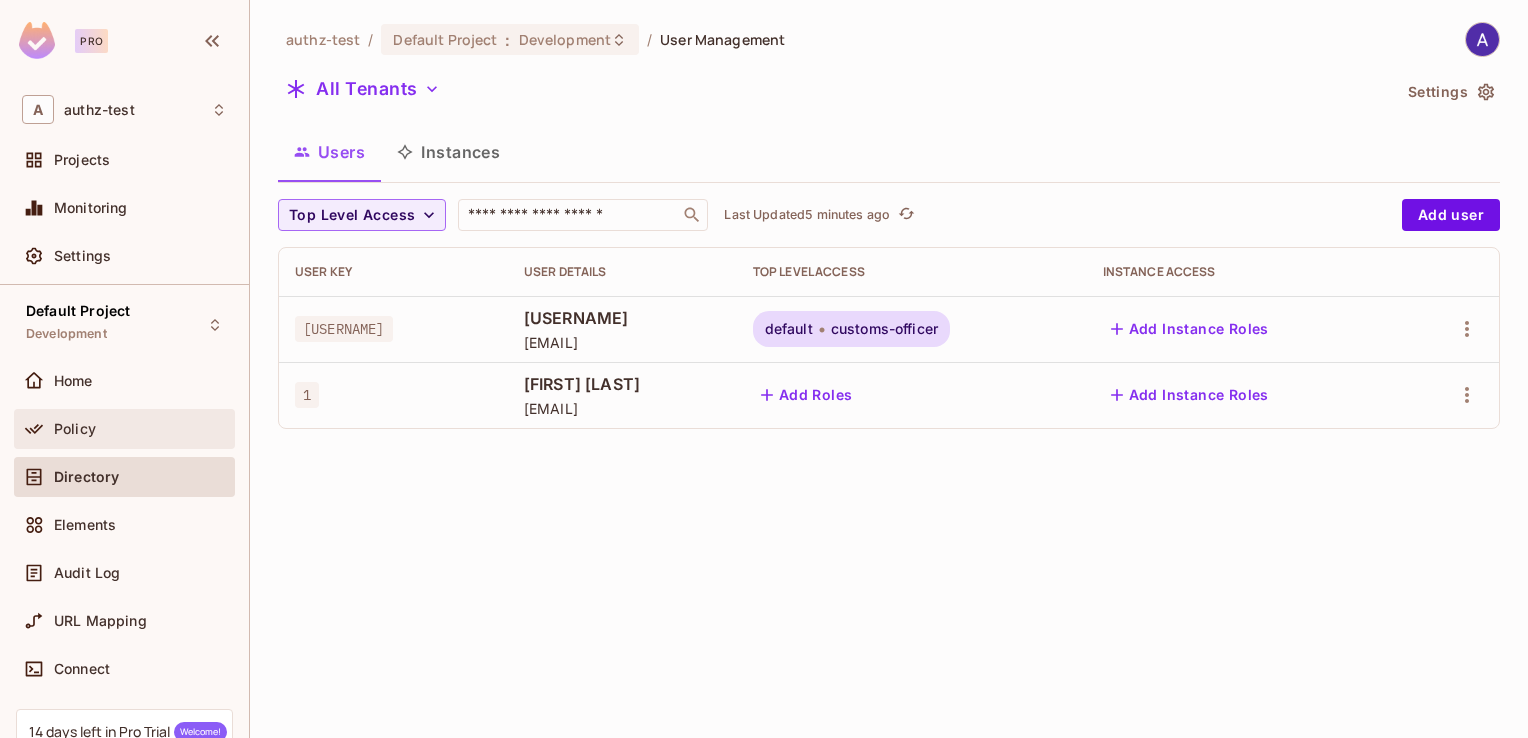 click on "Policy" at bounding box center [75, 429] 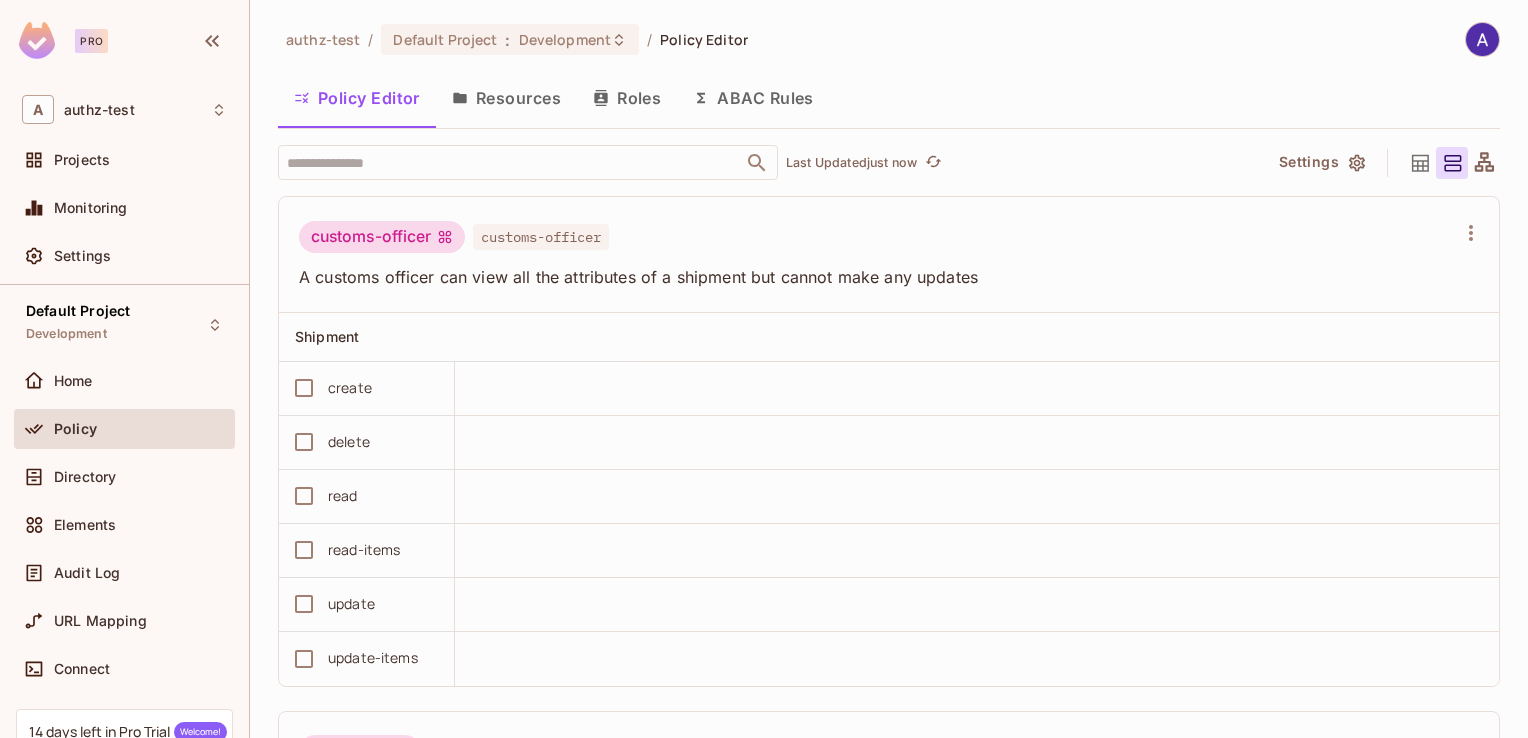 click on "Roles" at bounding box center [627, 98] 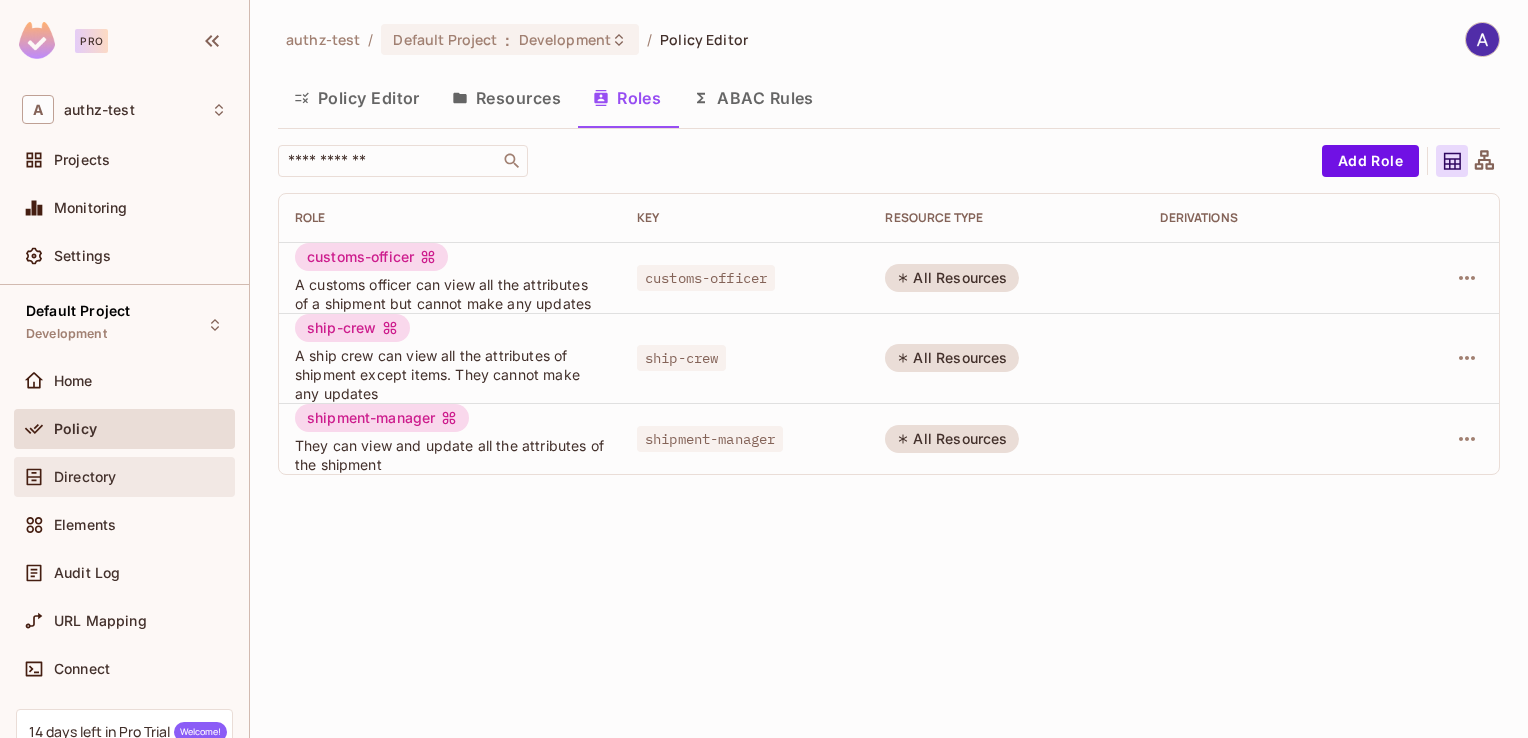 click on "Directory" at bounding box center [85, 477] 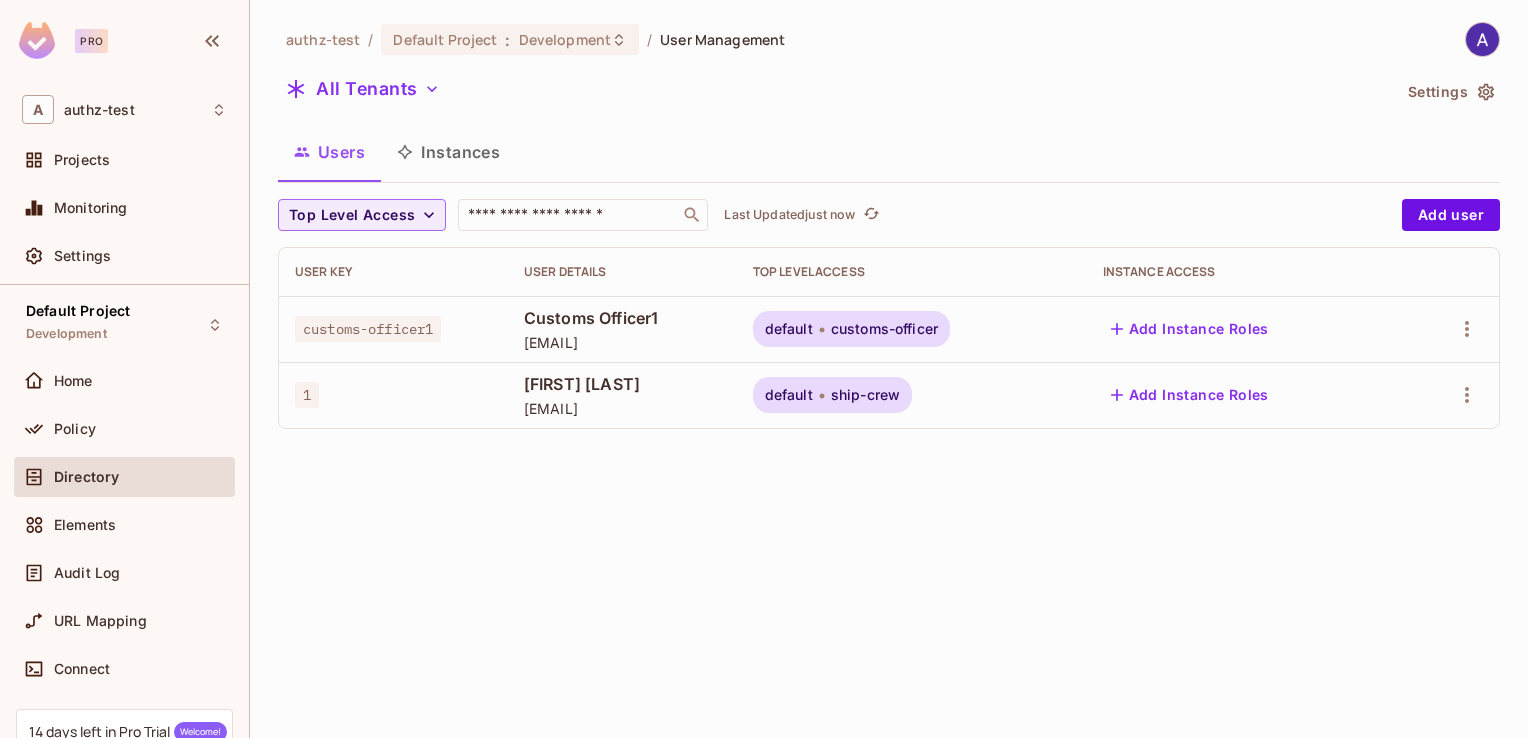 scroll, scrollTop: 0, scrollLeft: 0, axis: both 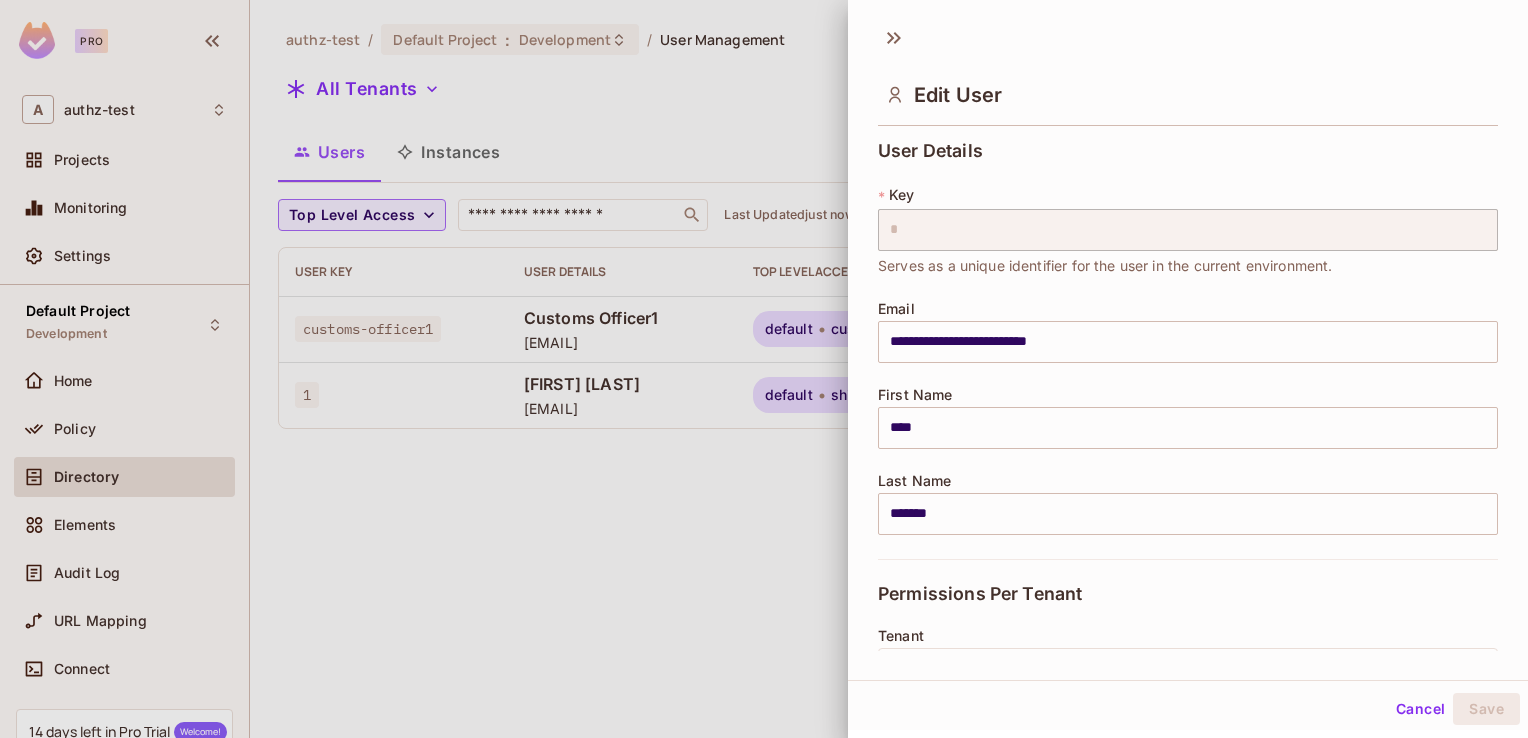 click on "**********" at bounding box center (764, 369) 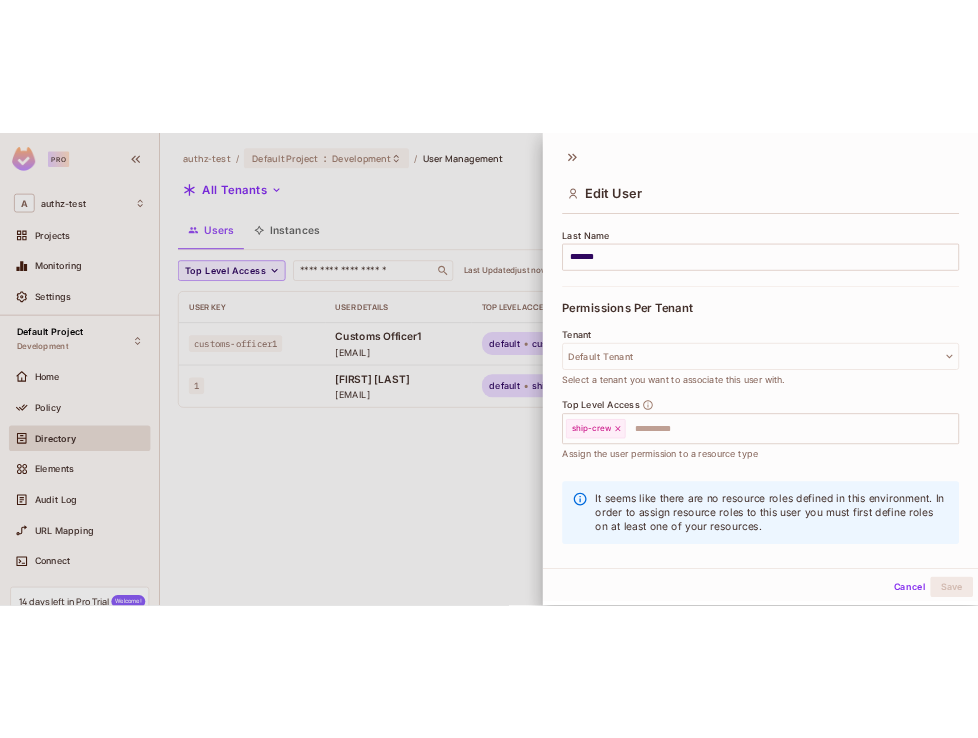 scroll, scrollTop: 342, scrollLeft: 0, axis: vertical 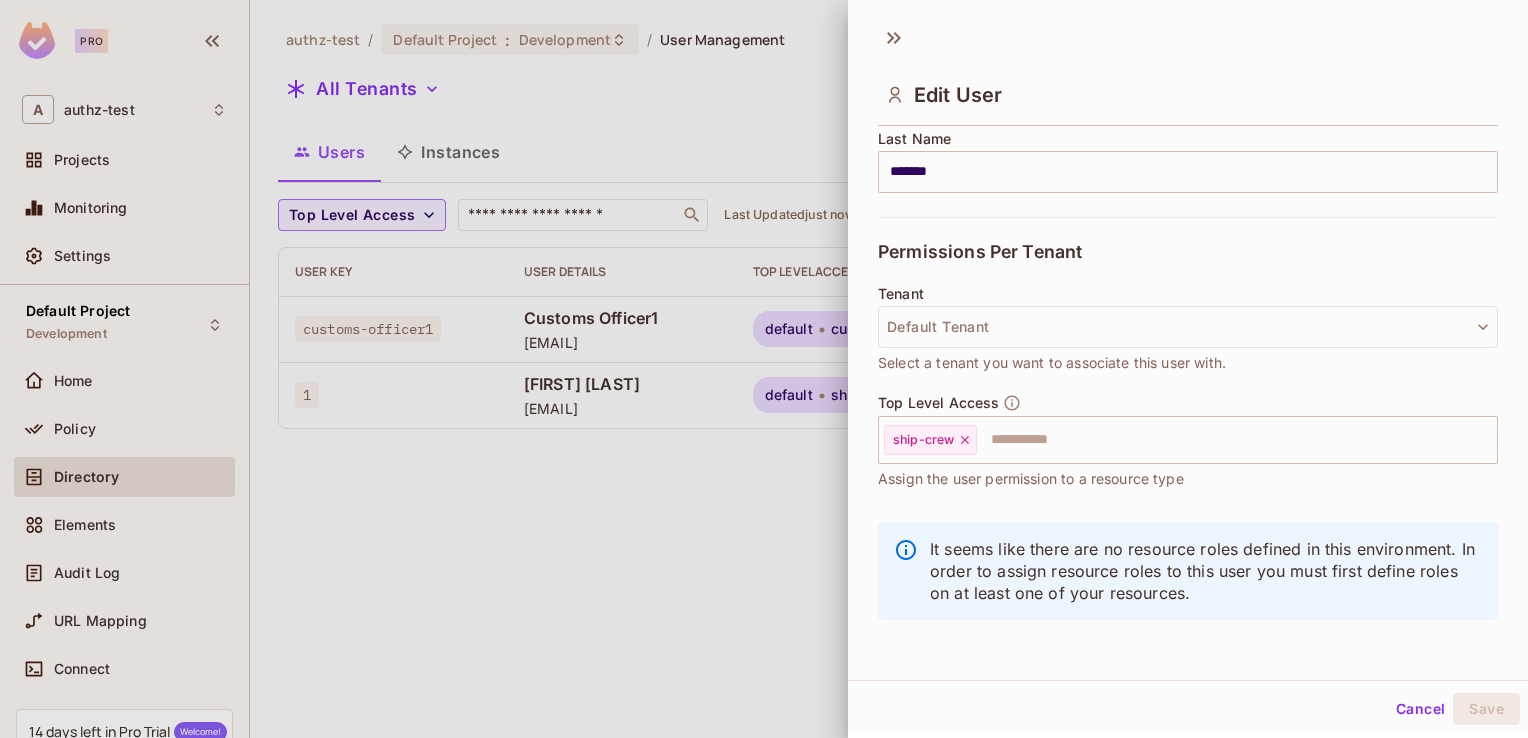 click at bounding box center [764, 369] 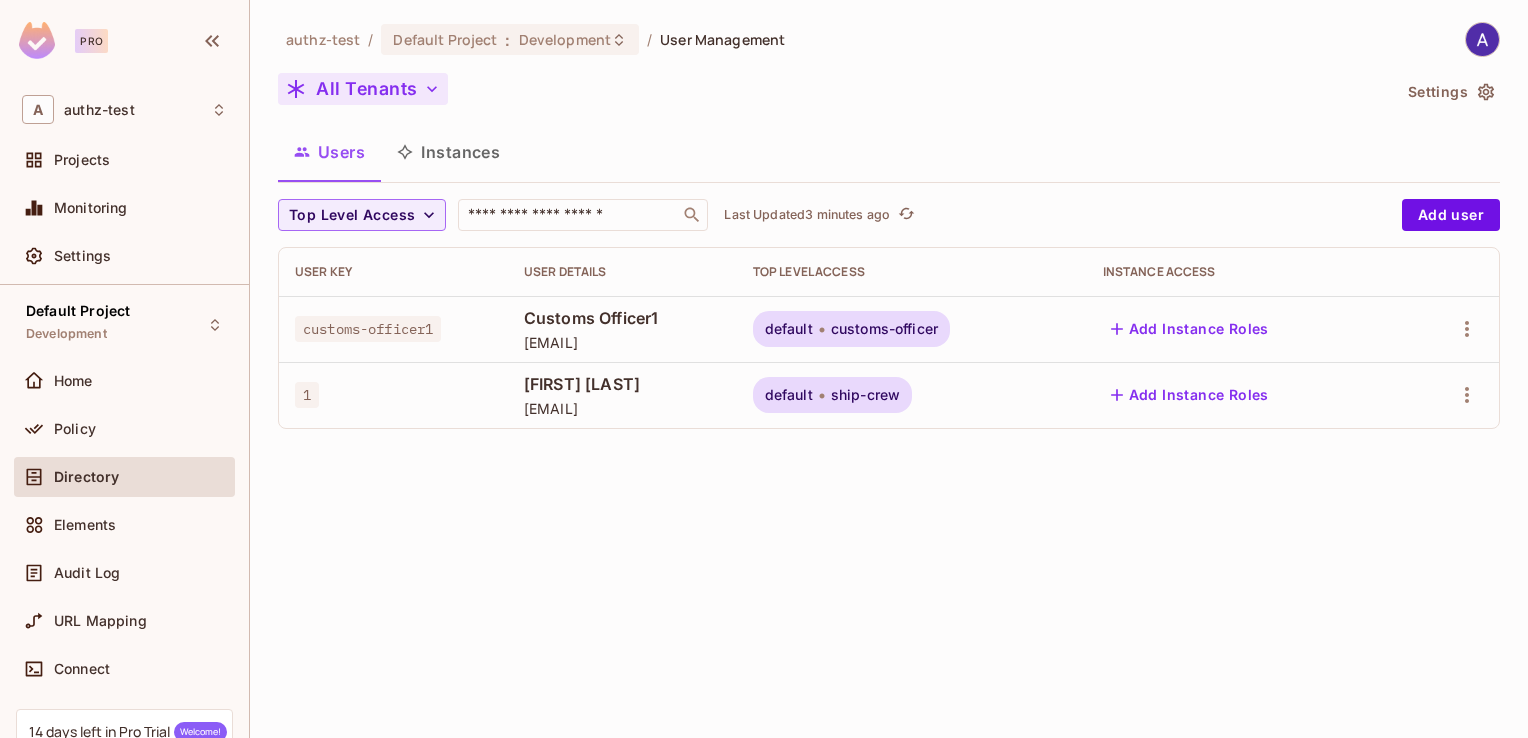 click 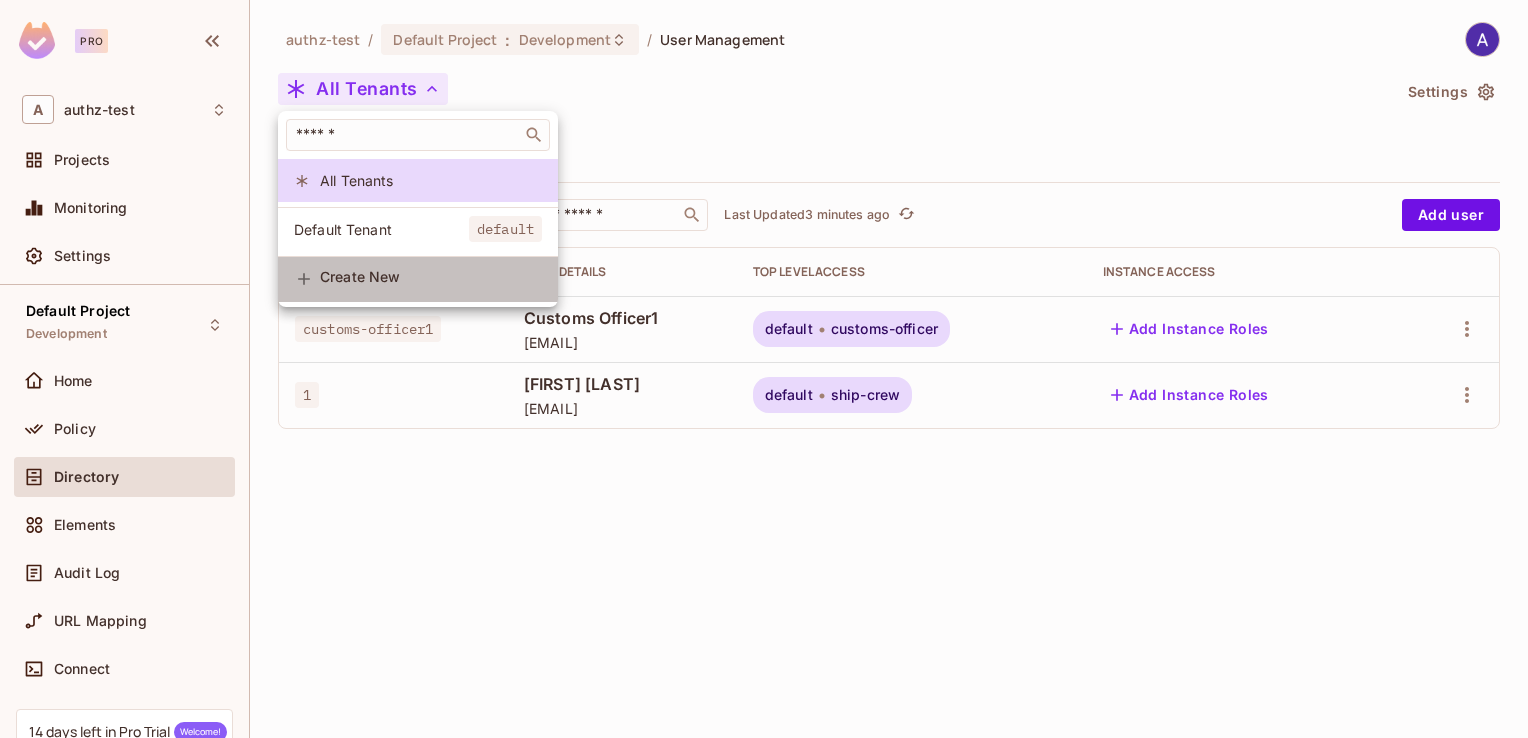 click on "Create New" at bounding box center [431, 277] 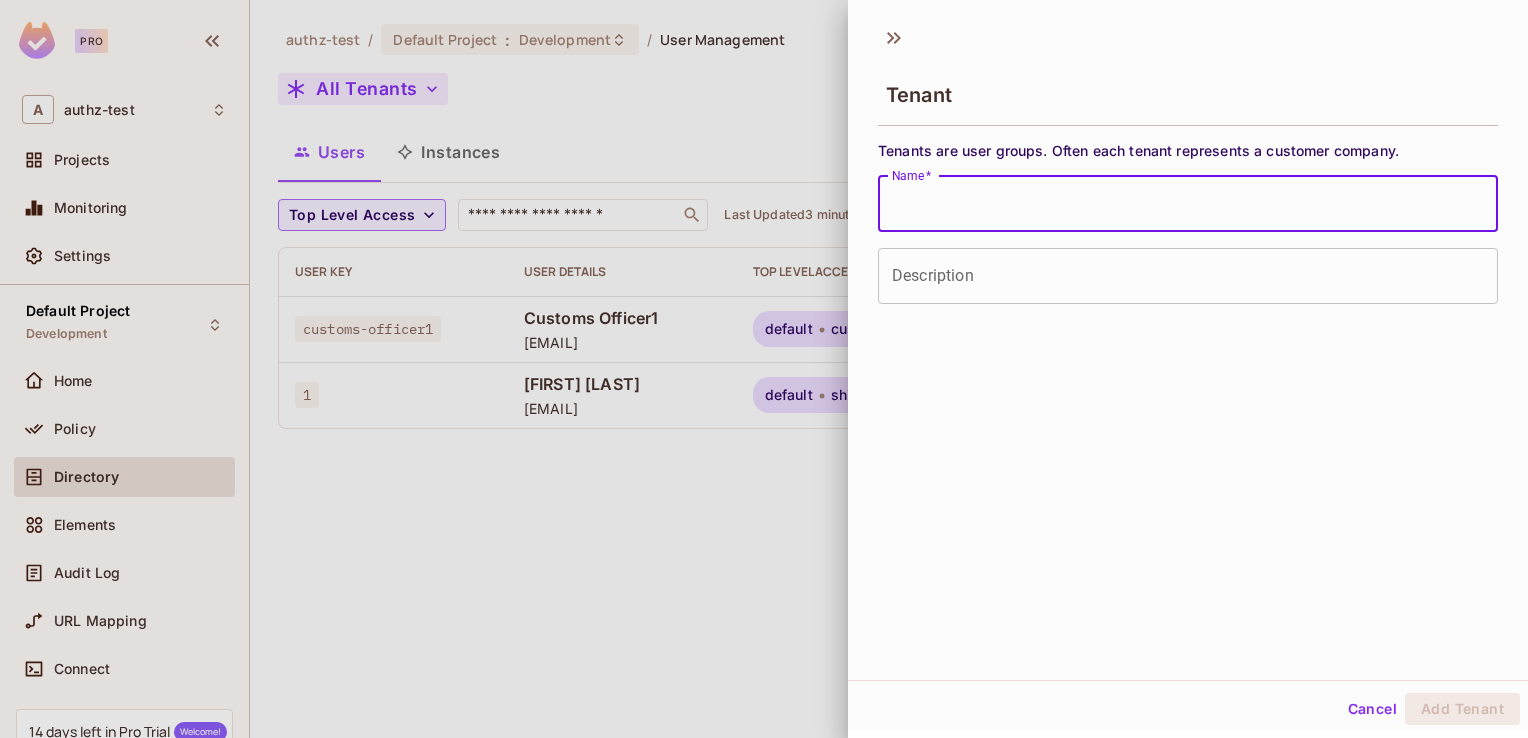 click on "Name   *" at bounding box center (1188, 204) 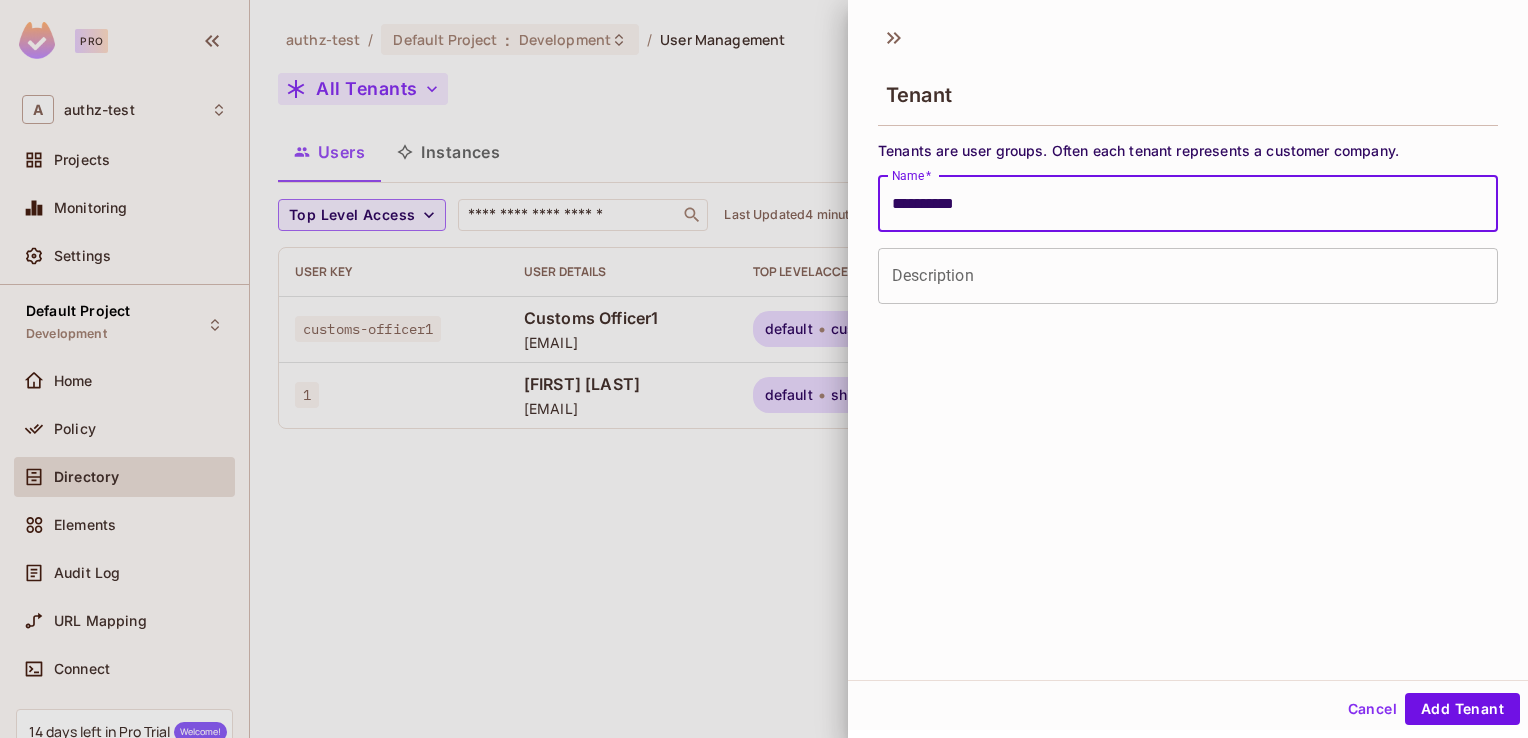 type on "**********" 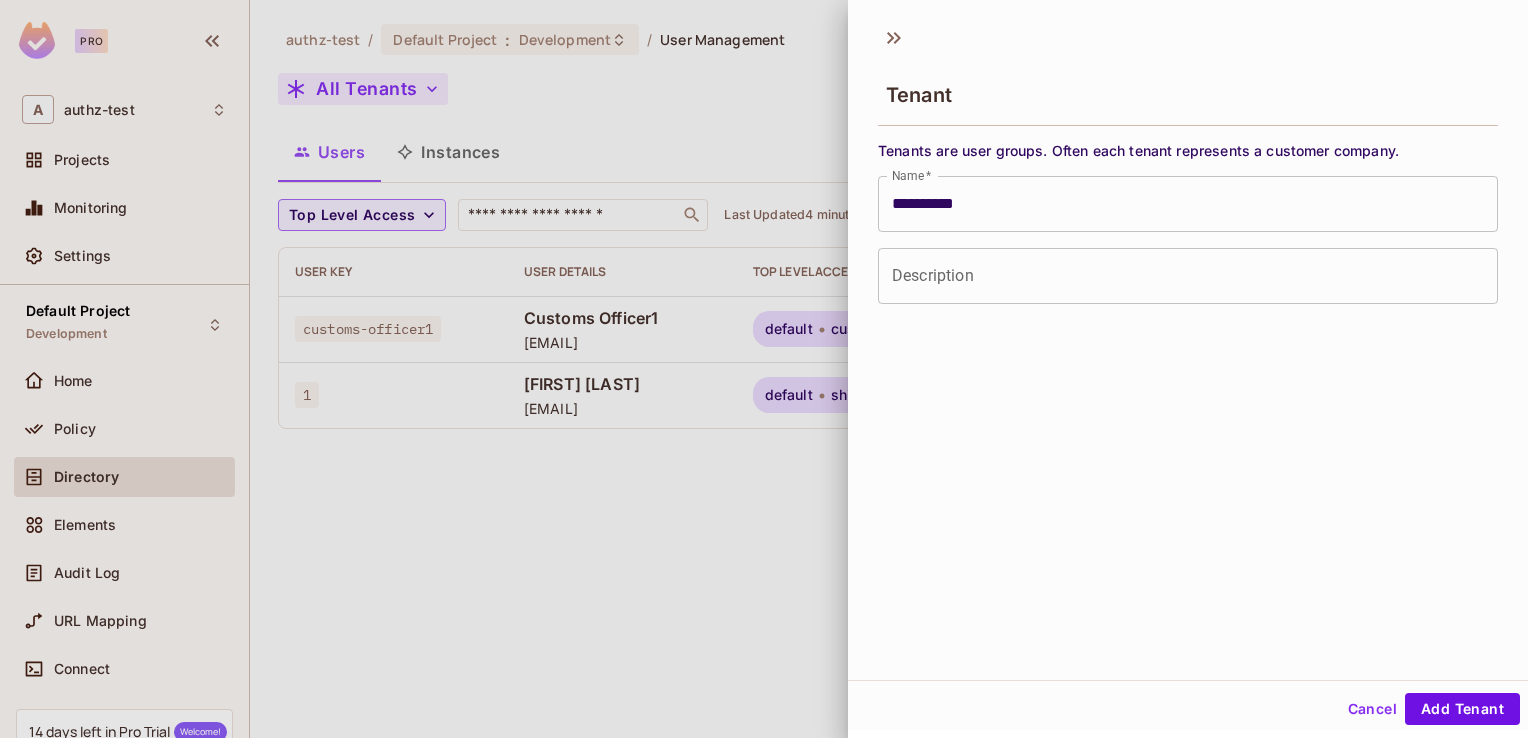 click on "**********" at bounding box center [1188, 347] 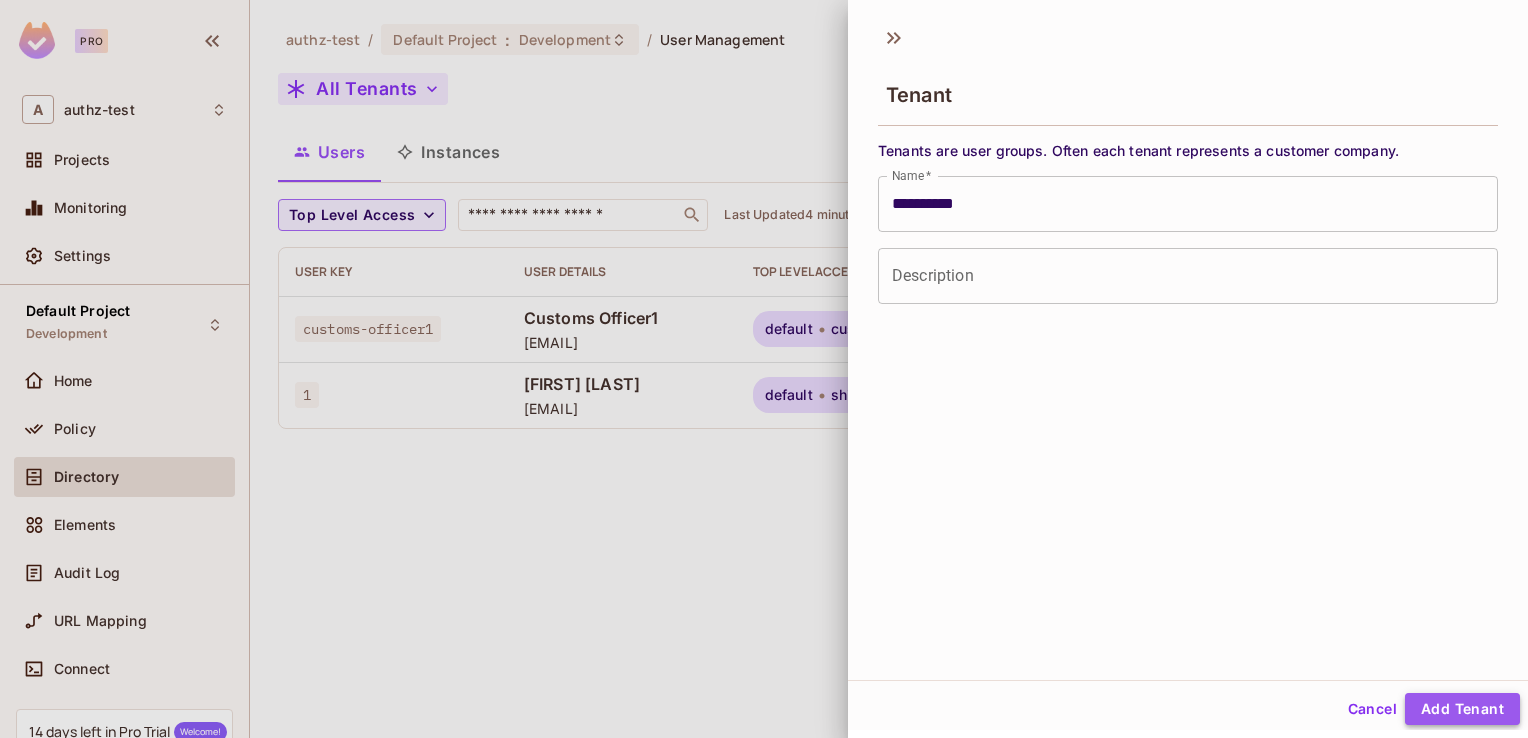 click on "Add Tenant" at bounding box center (1462, 709) 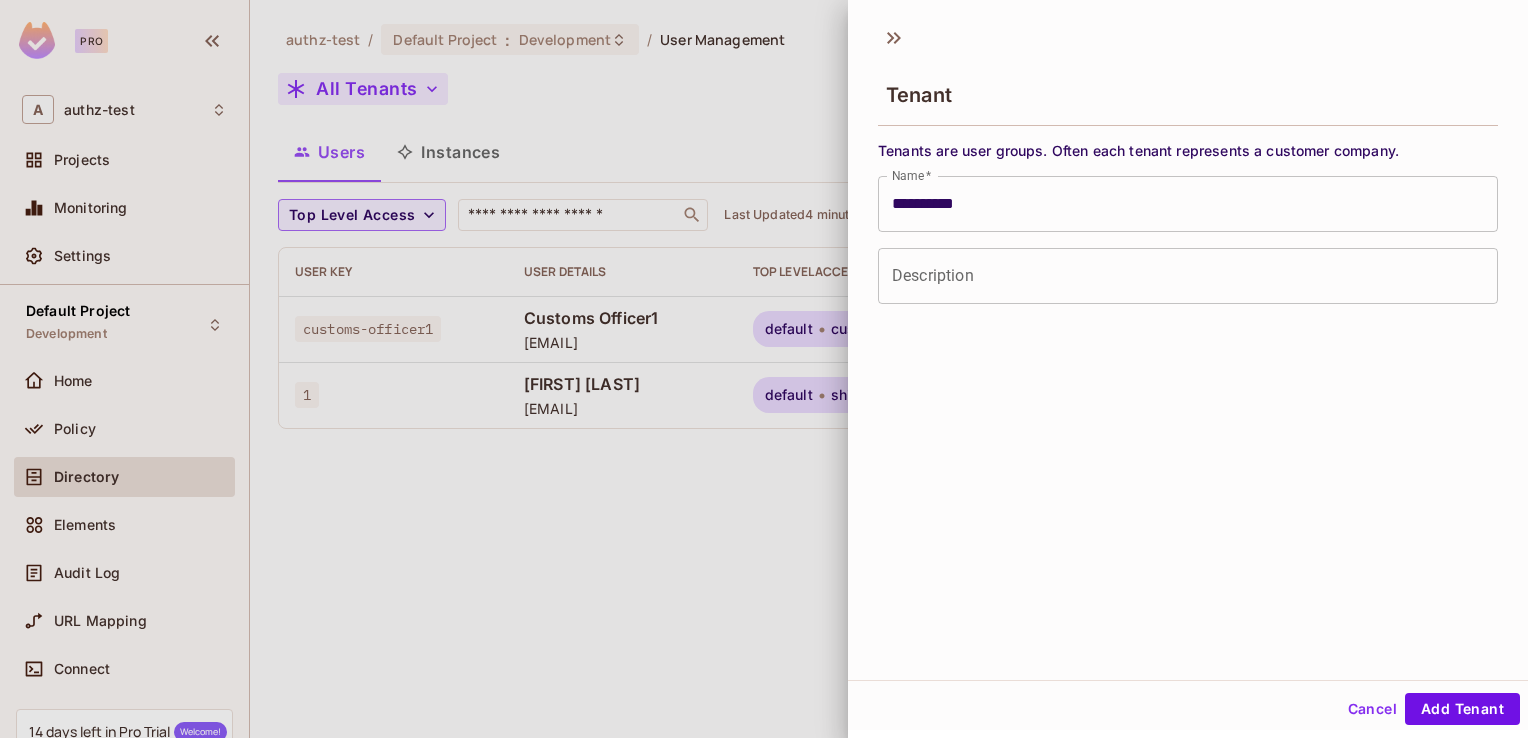 type 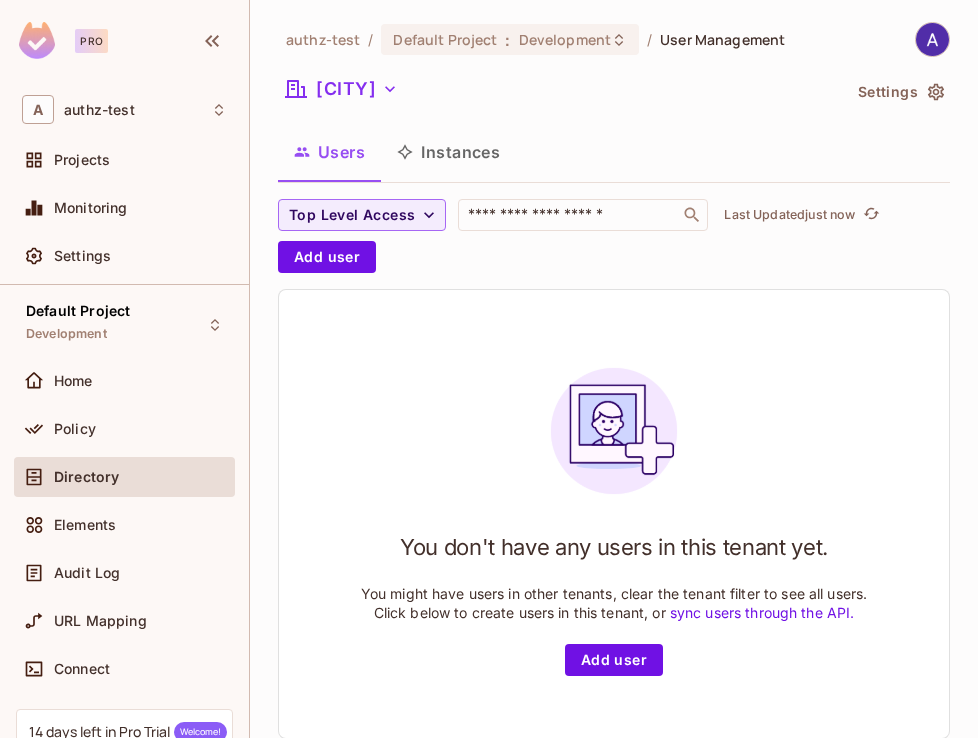 scroll, scrollTop: 0, scrollLeft: 0, axis: both 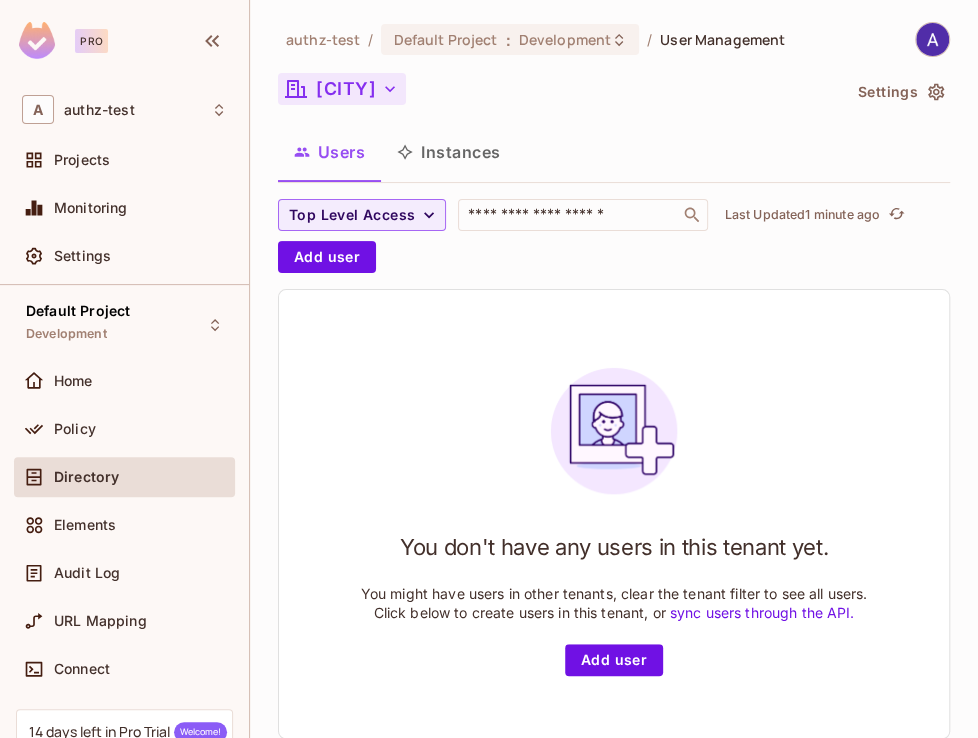 click on "BombayPort" at bounding box center (342, 89) 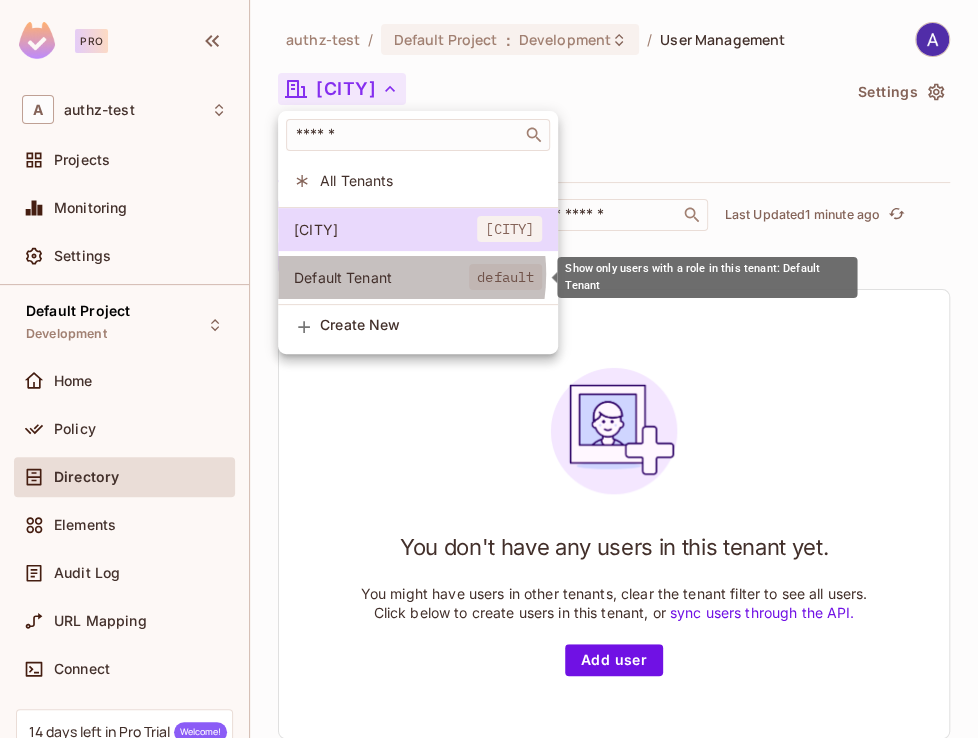 click on "Default Tenant" at bounding box center [381, 277] 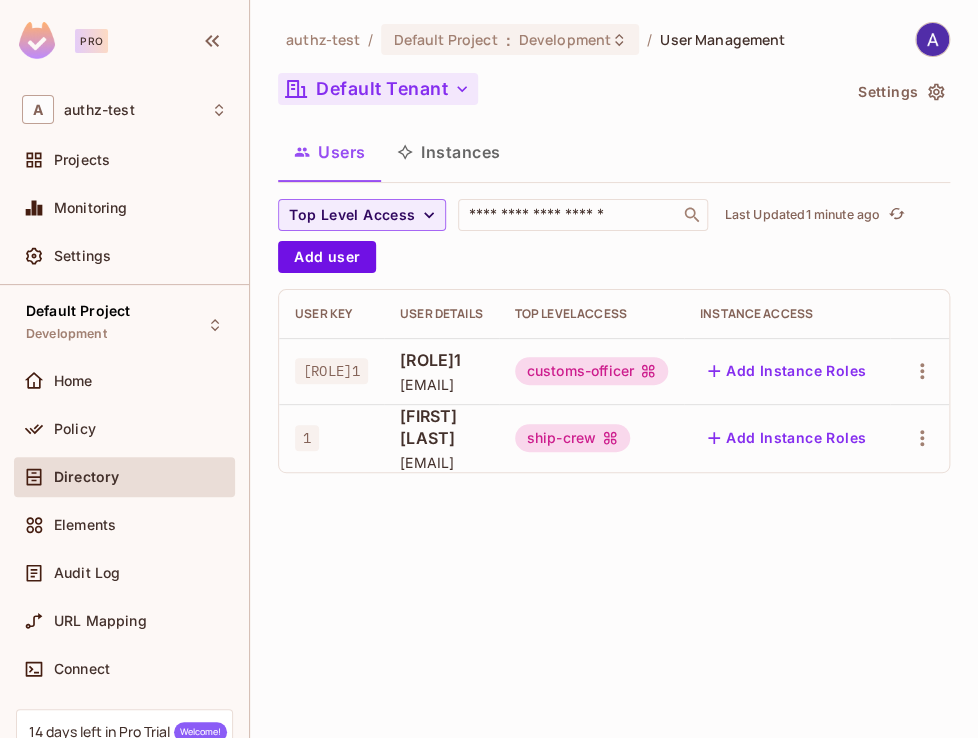 click on "Default Tenant" at bounding box center (378, 89) 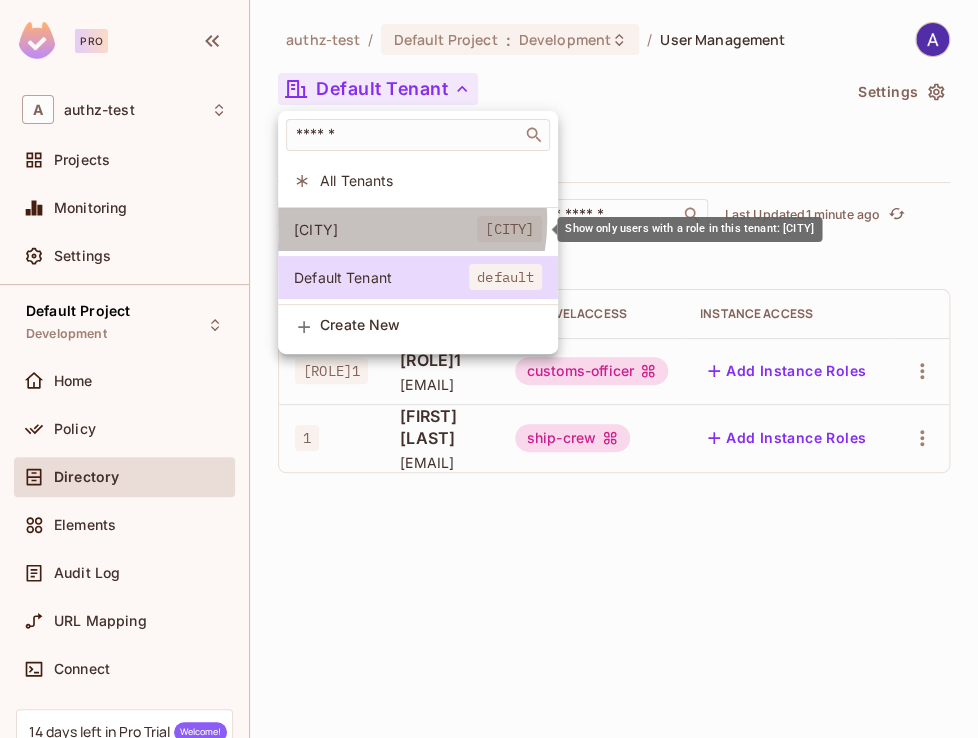 click on "BombayPort" at bounding box center [385, 229] 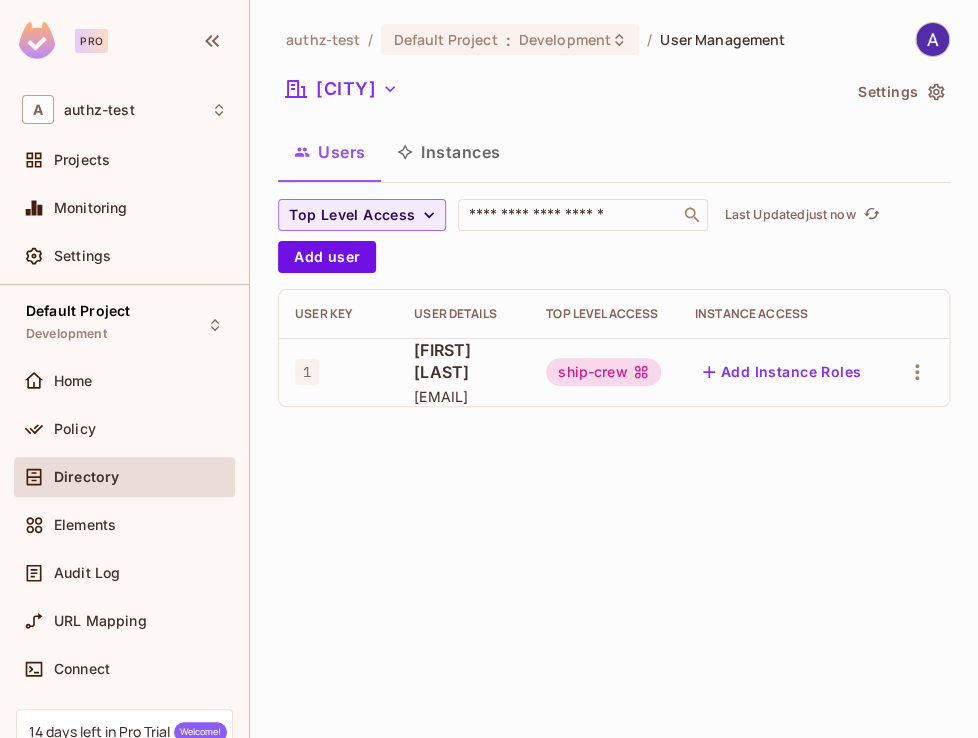 scroll, scrollTop: 0, scrollLeft: 0, axis: both 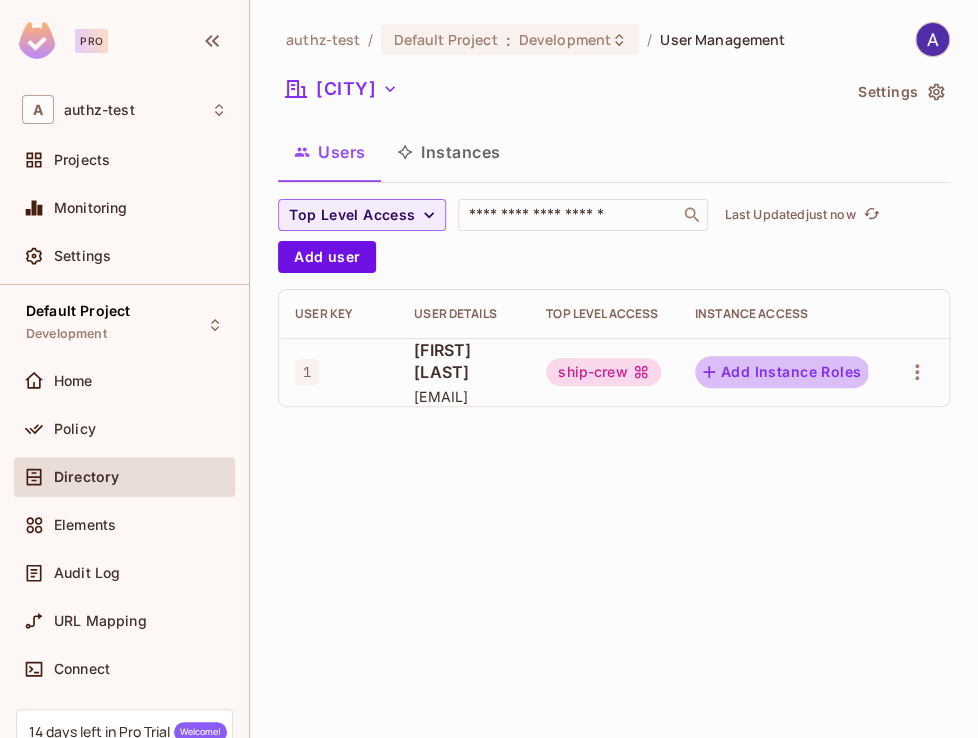 click on "Add Instance Roles" at bounding box center (782, 372) 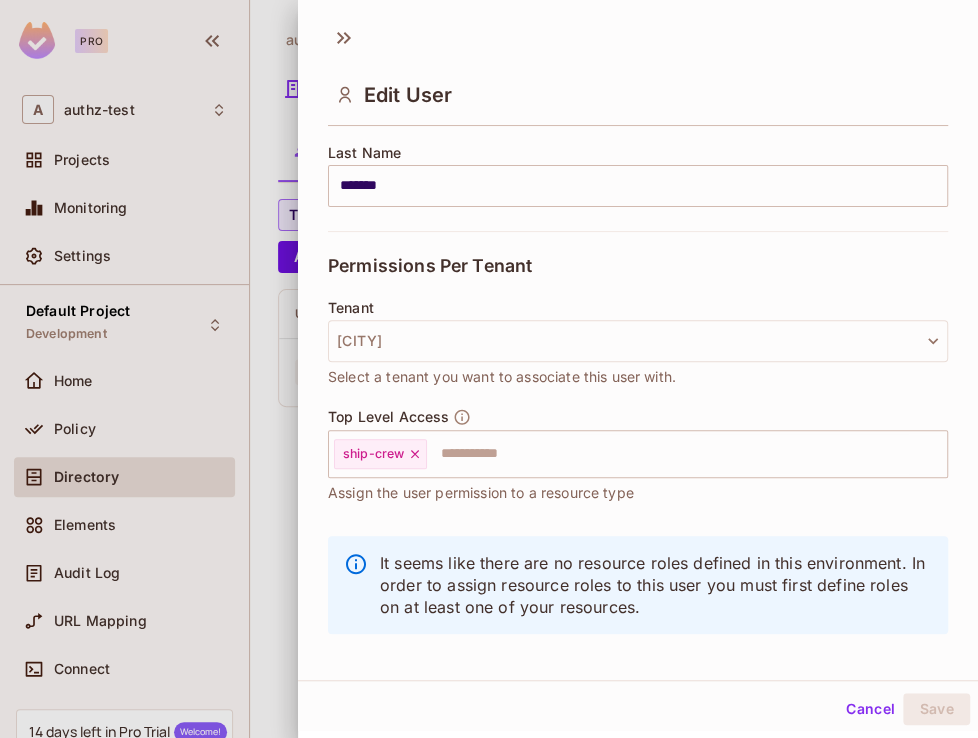 scroll, scrollTop: 342, scrollLeft: 0, axis: vertical 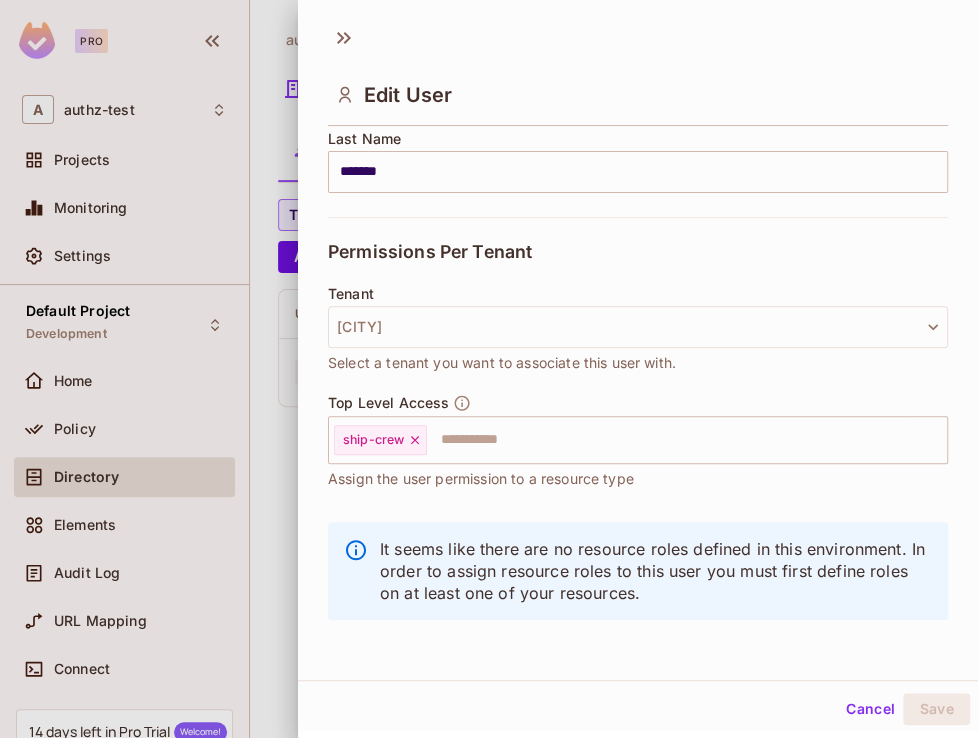 click at bounding box center [489, 369] 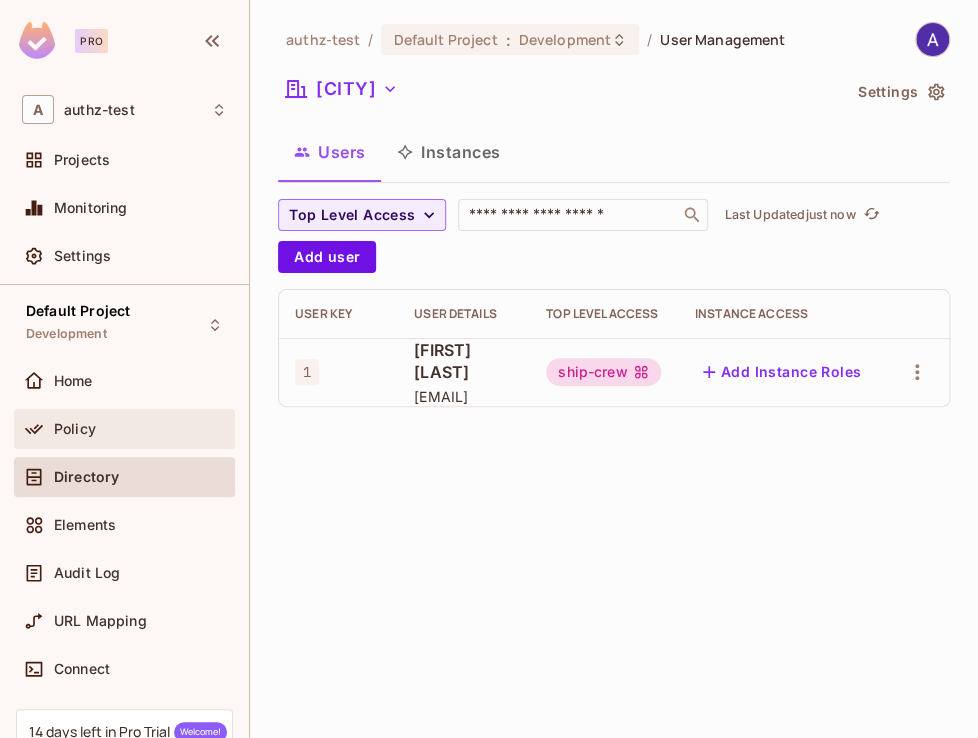 click on "Policy" at bounding box center [124, 429] 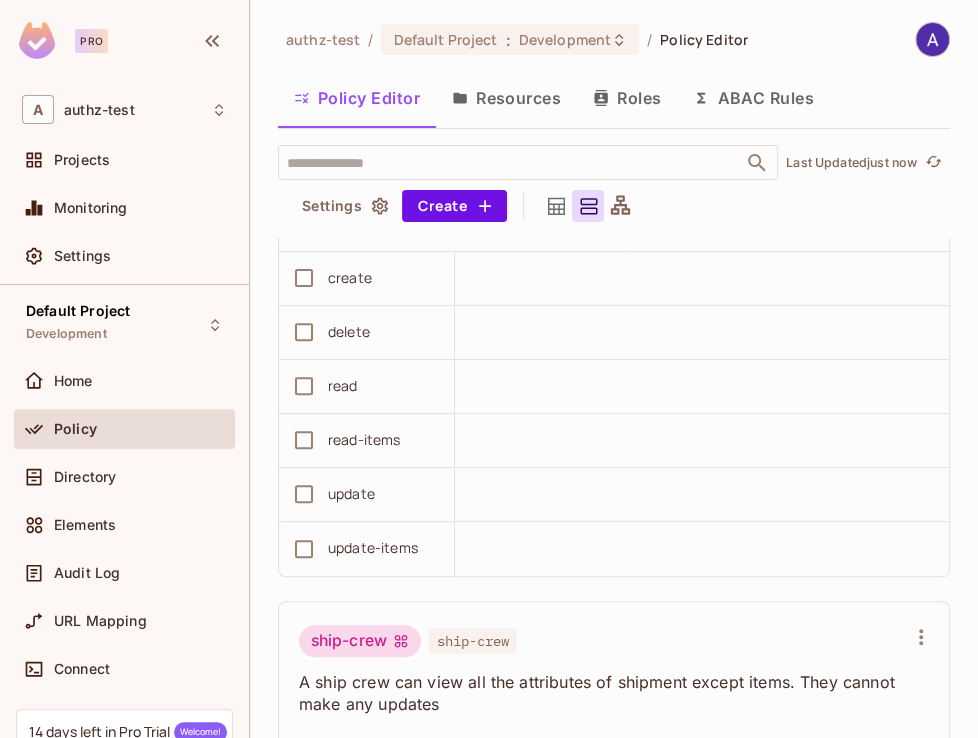 scroll, scrollTop: 0, scrollLeft: 0, axis: both 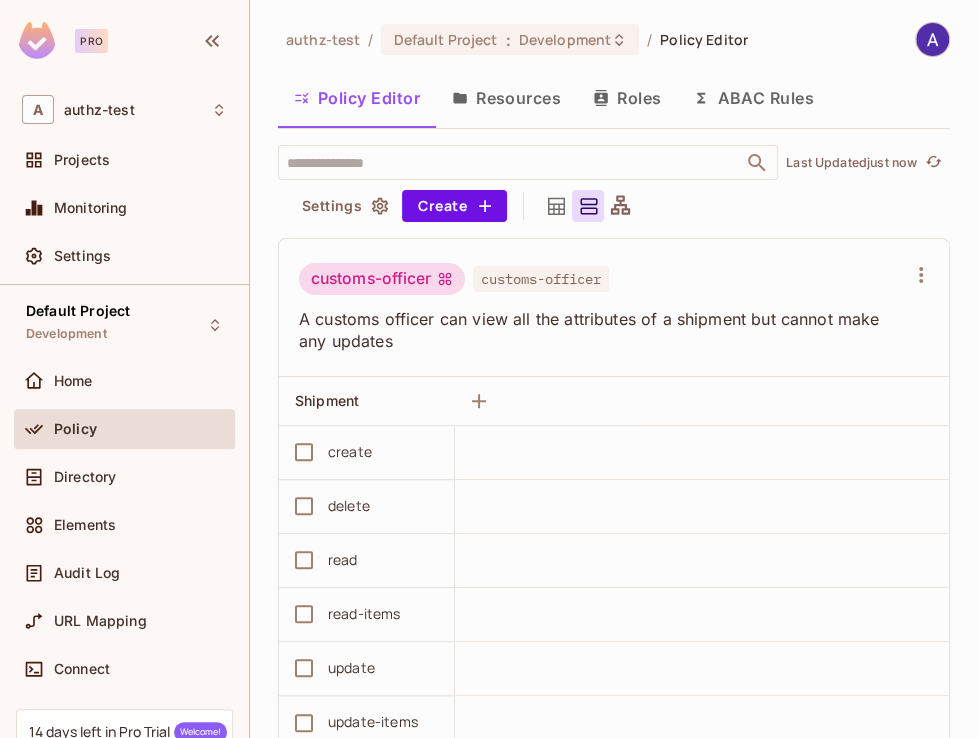 click on "customs-officer" at bounding box center [541, 279] 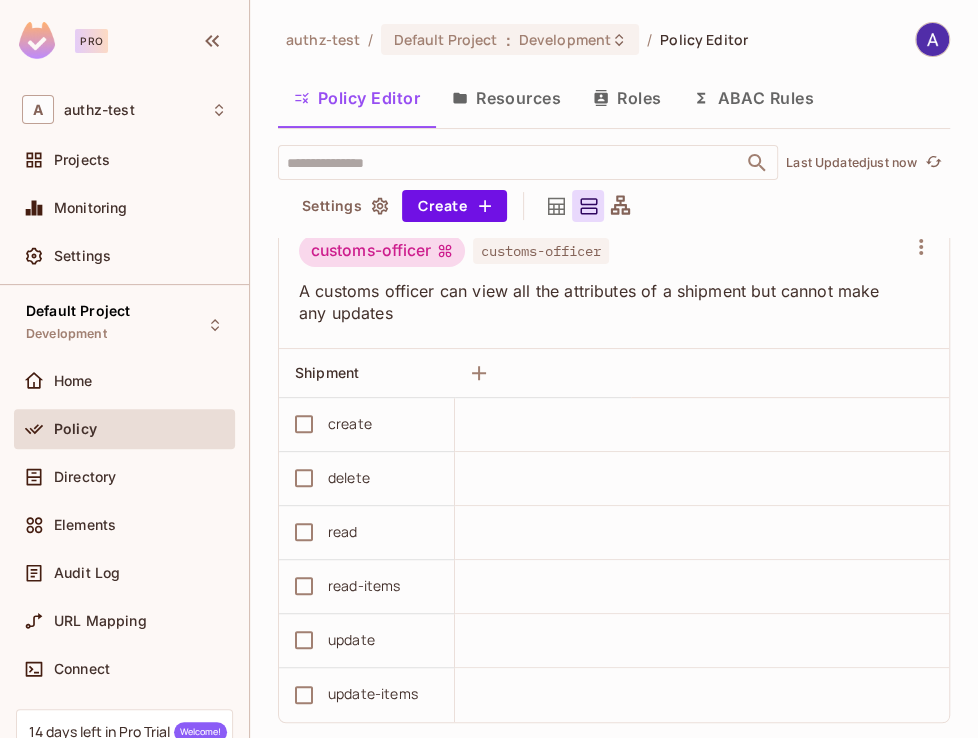 scroll, scrollTop: 31, scrollLeft: 0, axis: vertical 